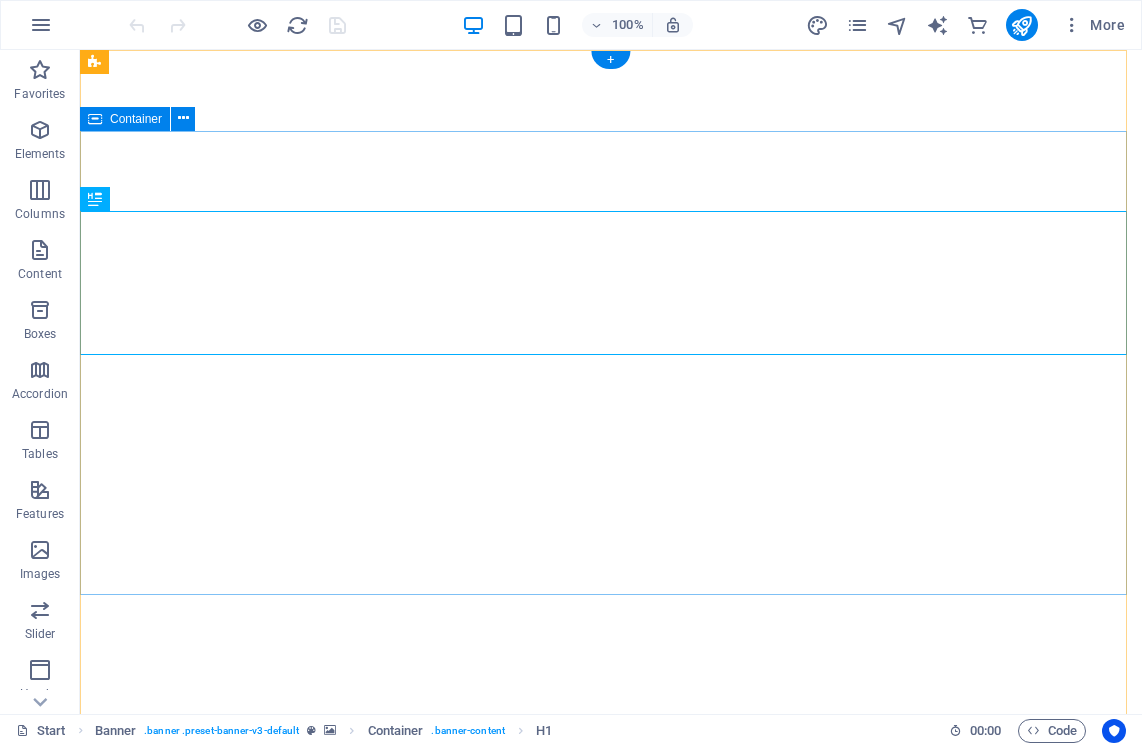 scroll, scrollTop: 0, scrollLeft: 0, axis: both 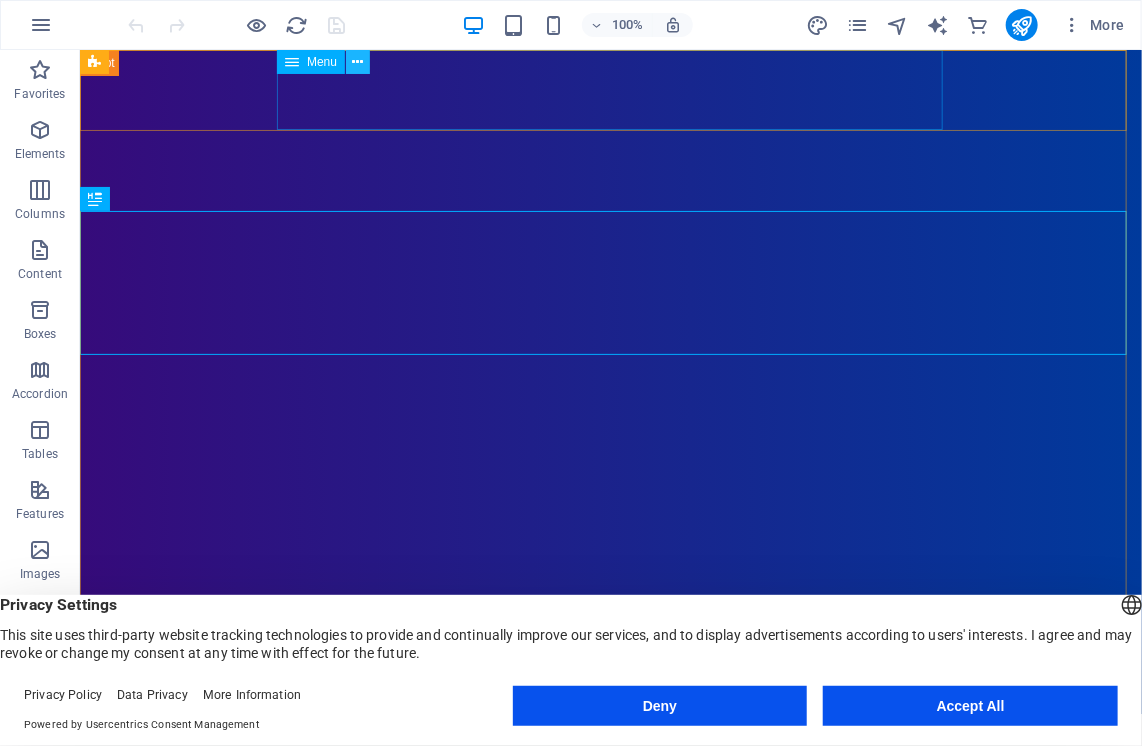 click at bounding box center (358, 62) 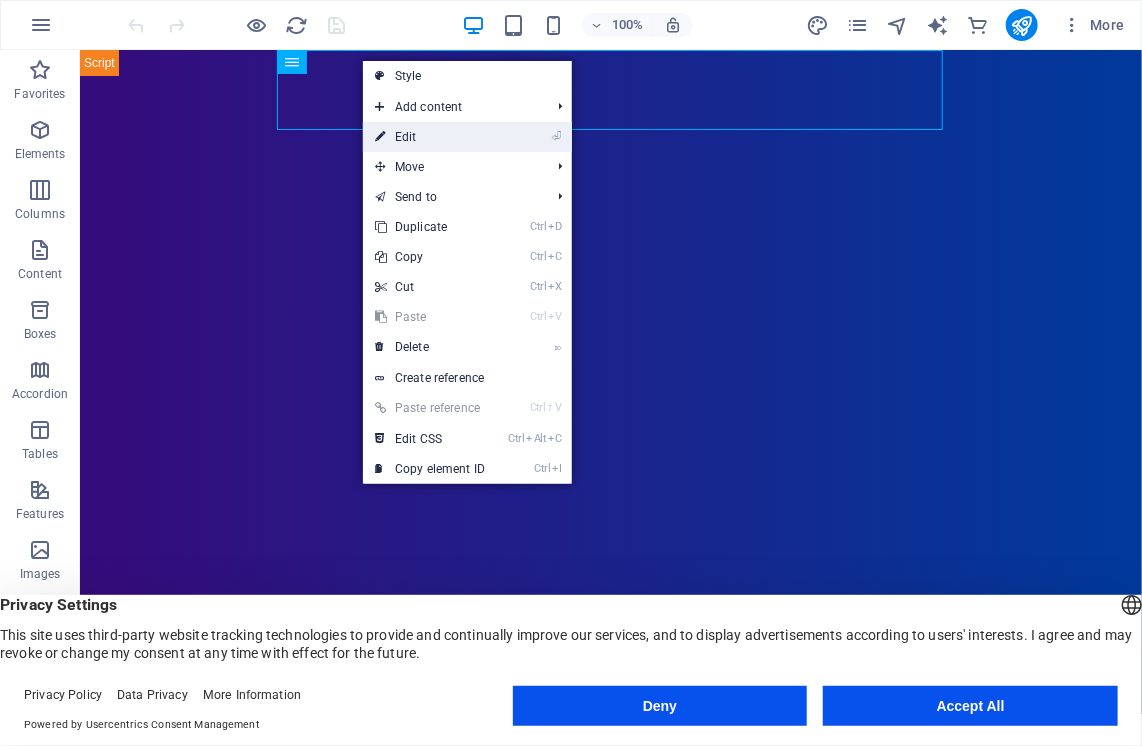 click on "⏎  Edit" at bounding box center [430, 137] 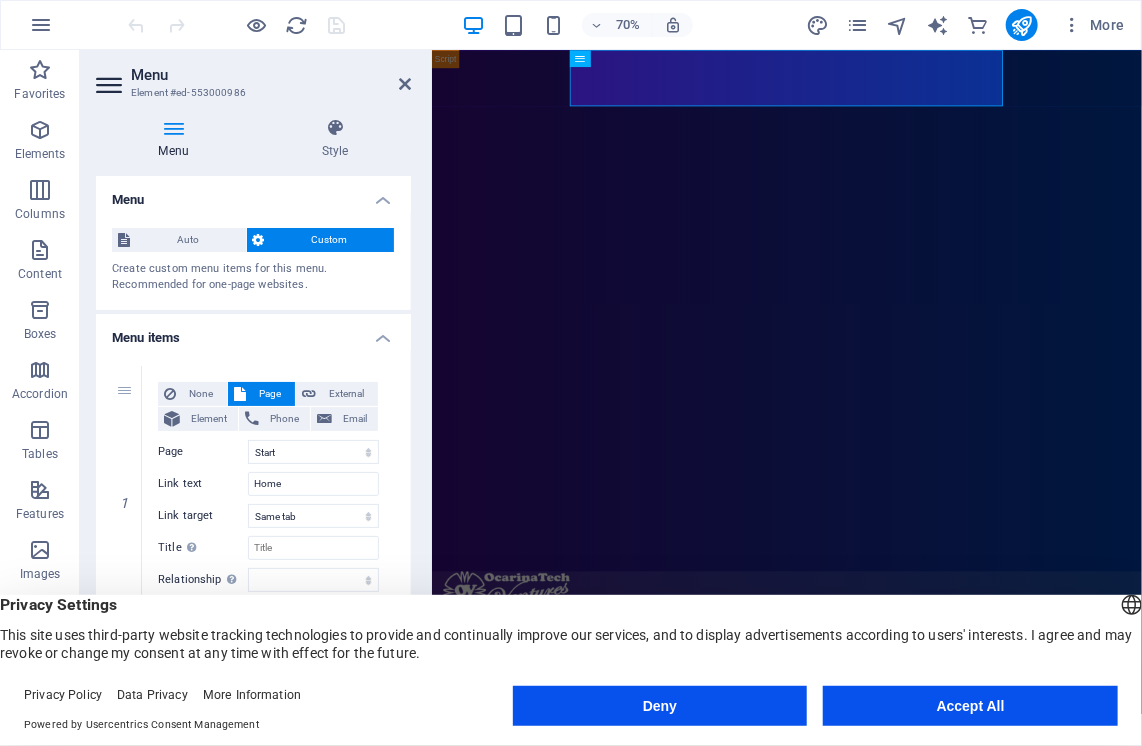 drag, startPoint x: 405, startPoint y: 274, endPoint x: 404, endPoint y: 350, distance: 76.00658 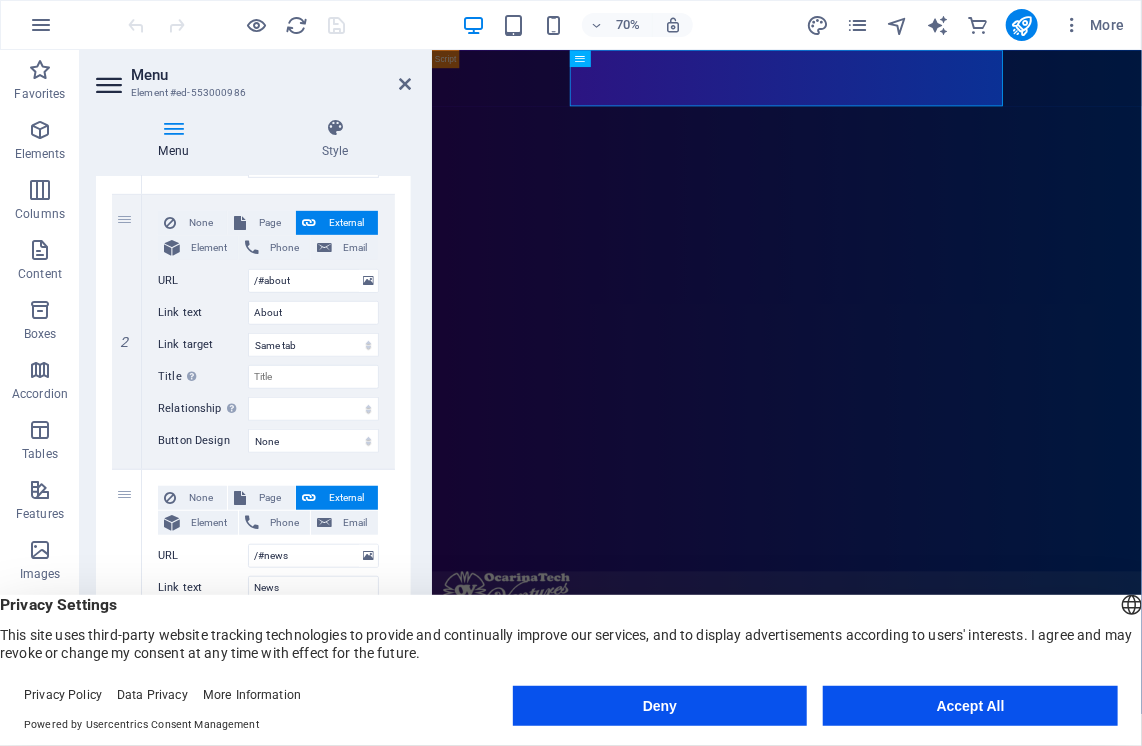 scroll, scrollTop: 456, scrollLeft: 0, axis: vertical 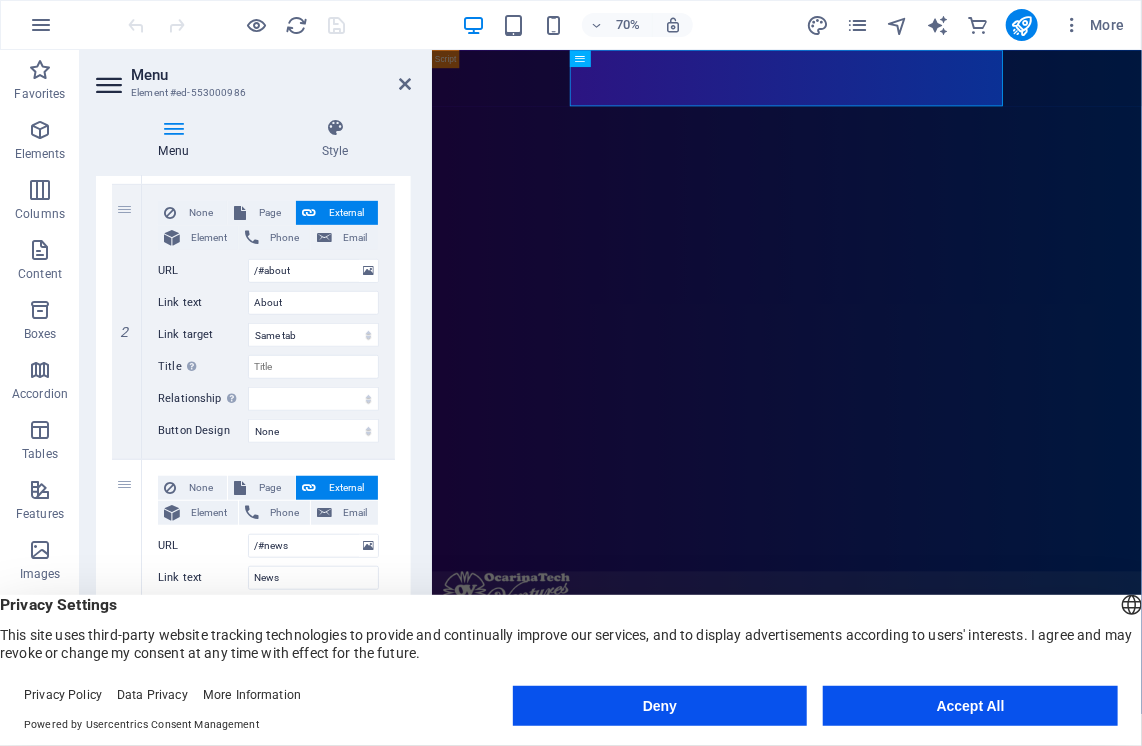 drag, startPoint x: 406, startPoint y: 344, endPoint x: 399, endPoint y: 310, distance: 34.713108 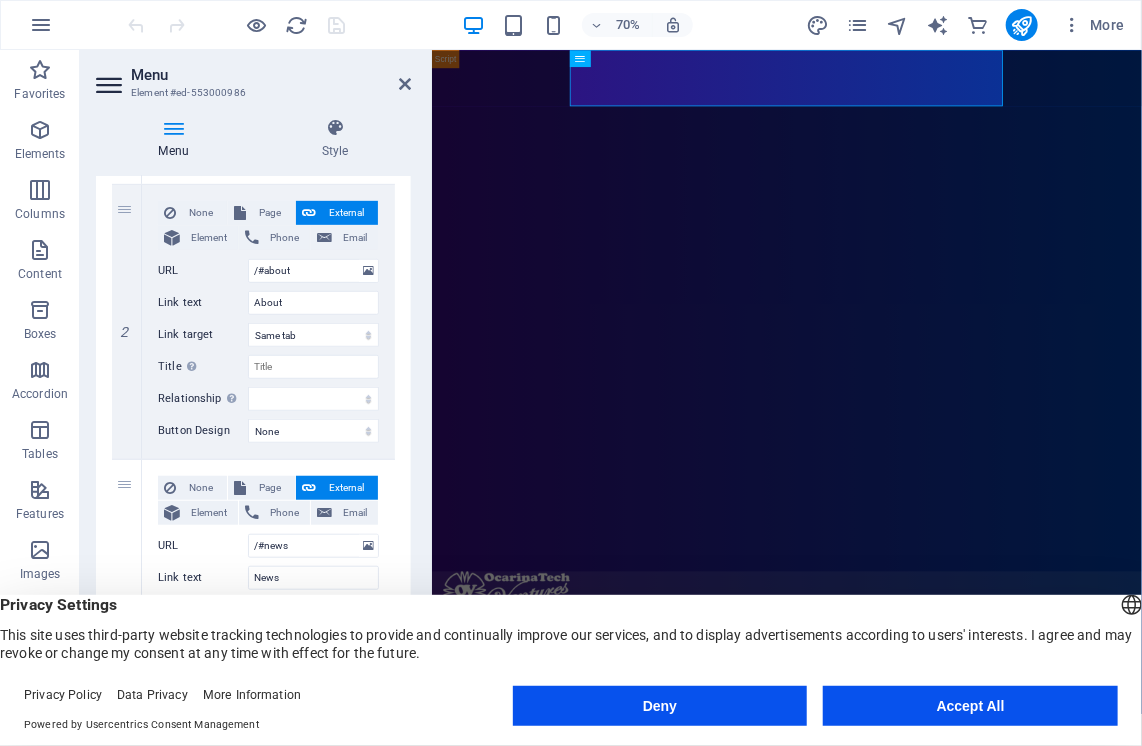 scroll, scrollTop: 0, scrollLeft: 0, axis: both 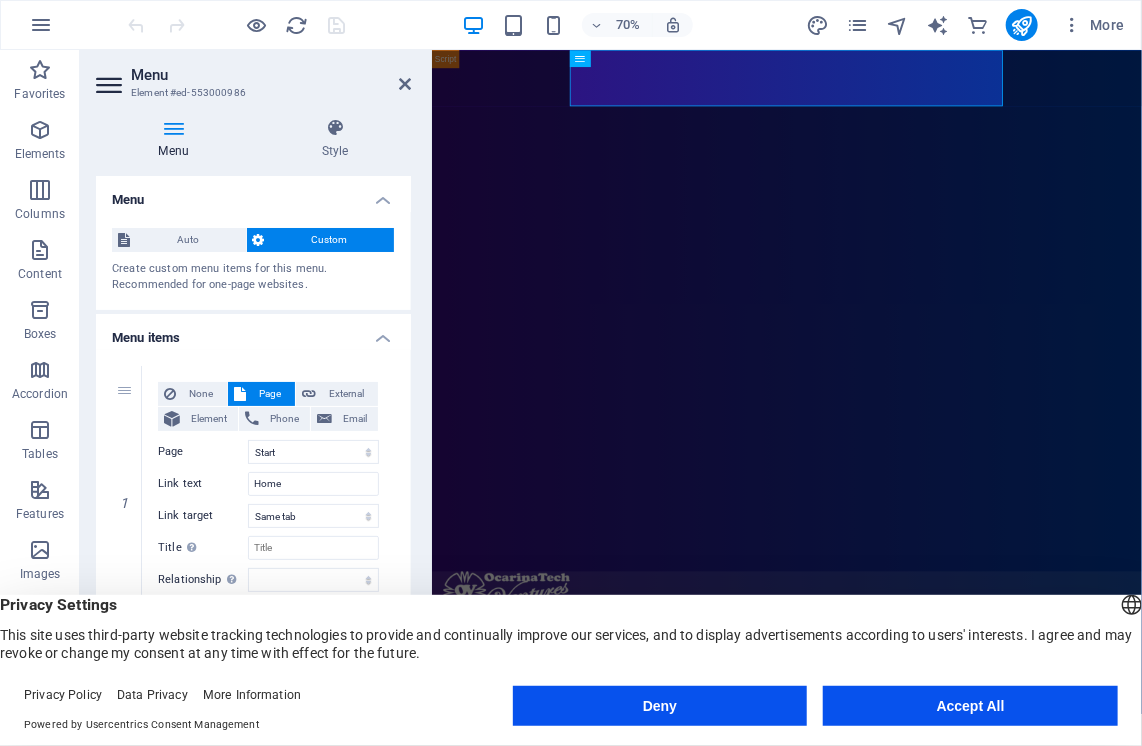 drag, startPoint x: 404, startPoint y: 279, endPoint x: 406, endPoint y: 298, distance: 19.104973 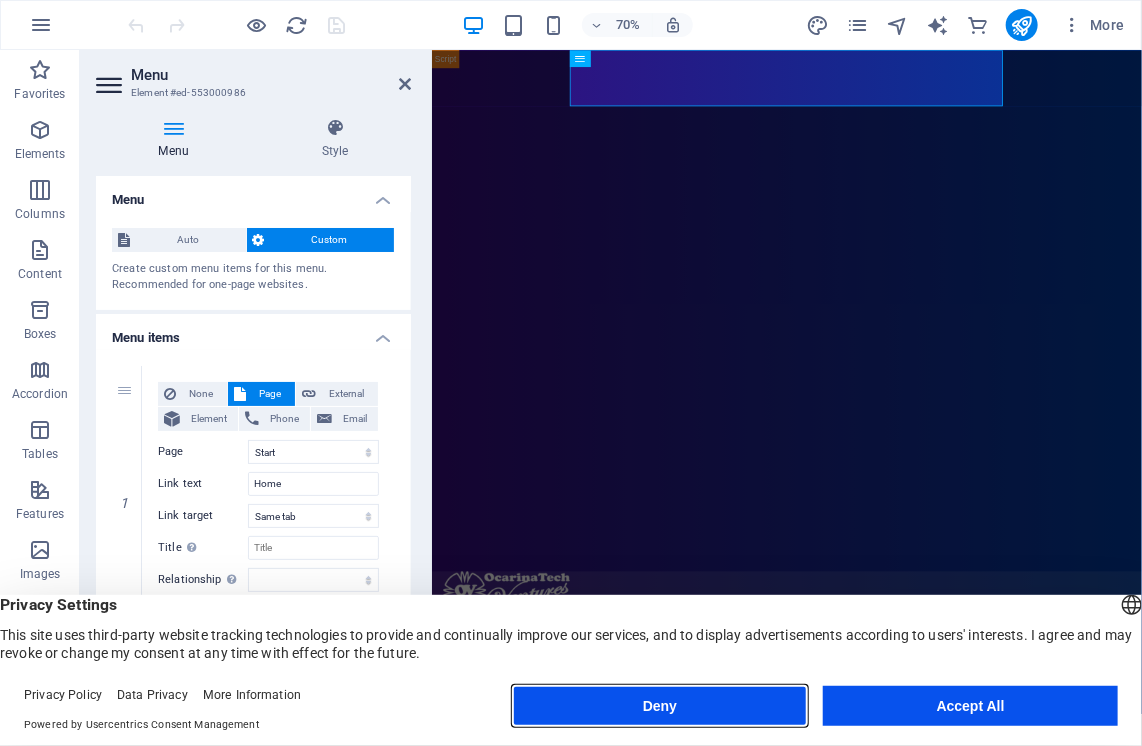 click on "Deny" at bounding box center (660, 706) 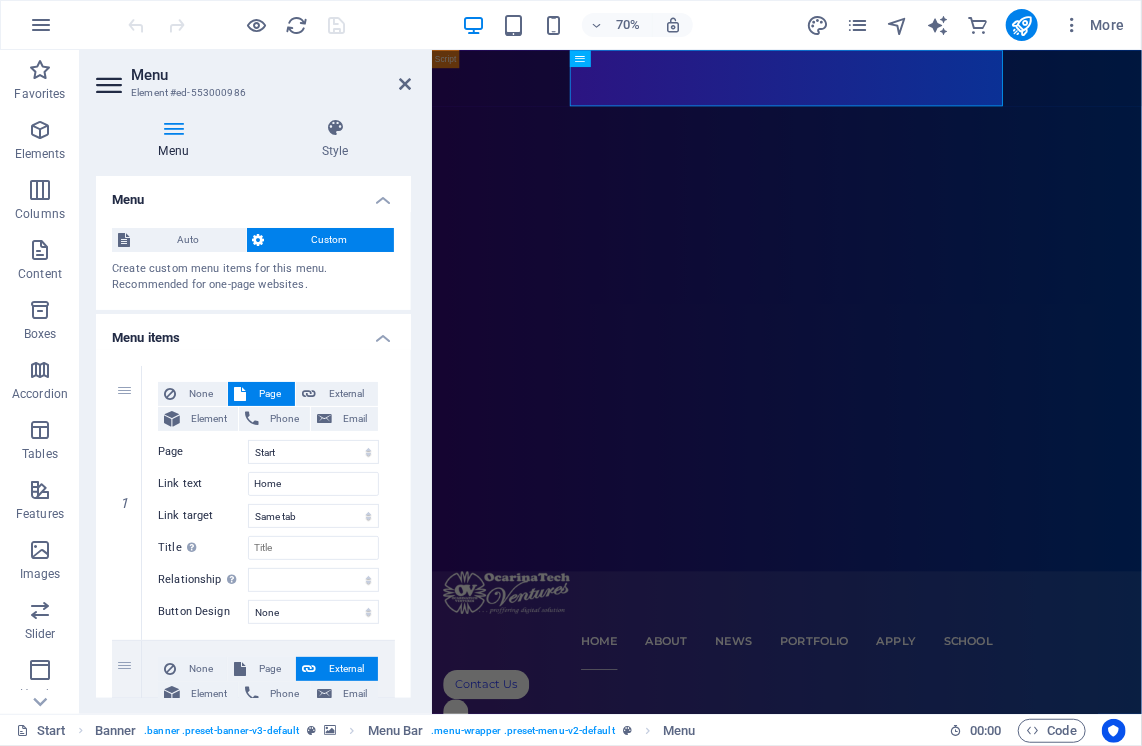 drag, startPoint x: 405, startPoint y: 272, endPoint x: 408, endPoint y: 341, distance: 69.065186 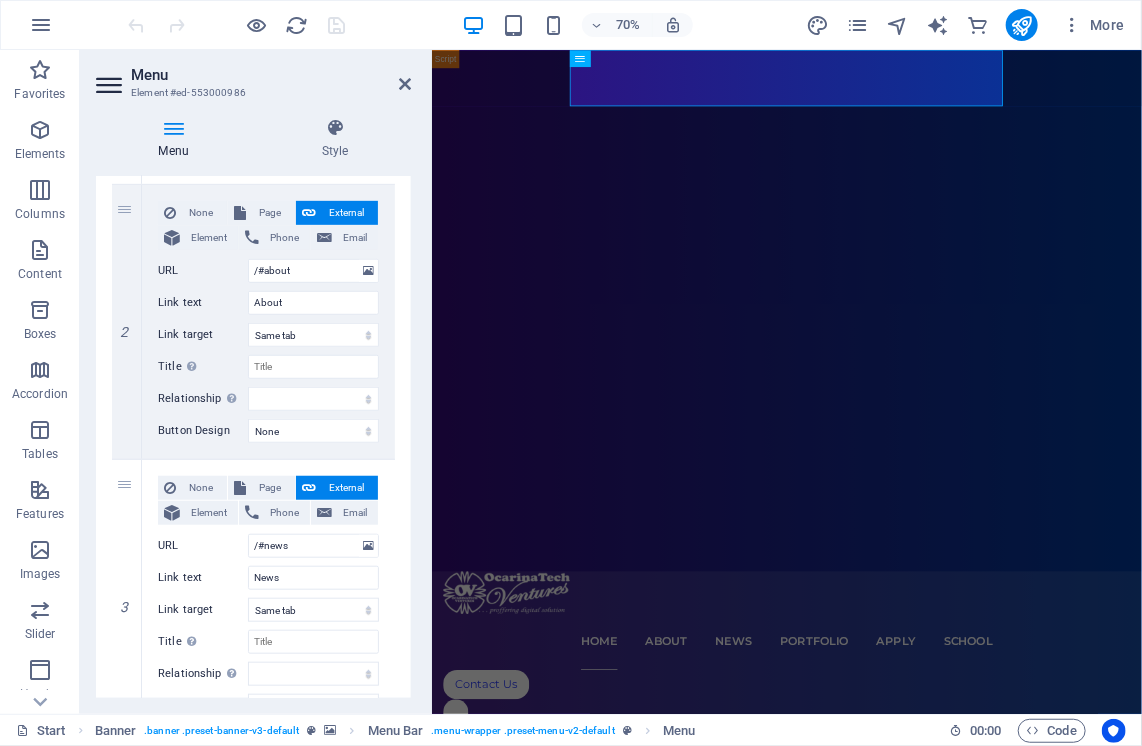 drag, startPoint x: 405, startPoint y: 354, endPoint x: 405, endPoint y: 378, distance: 24 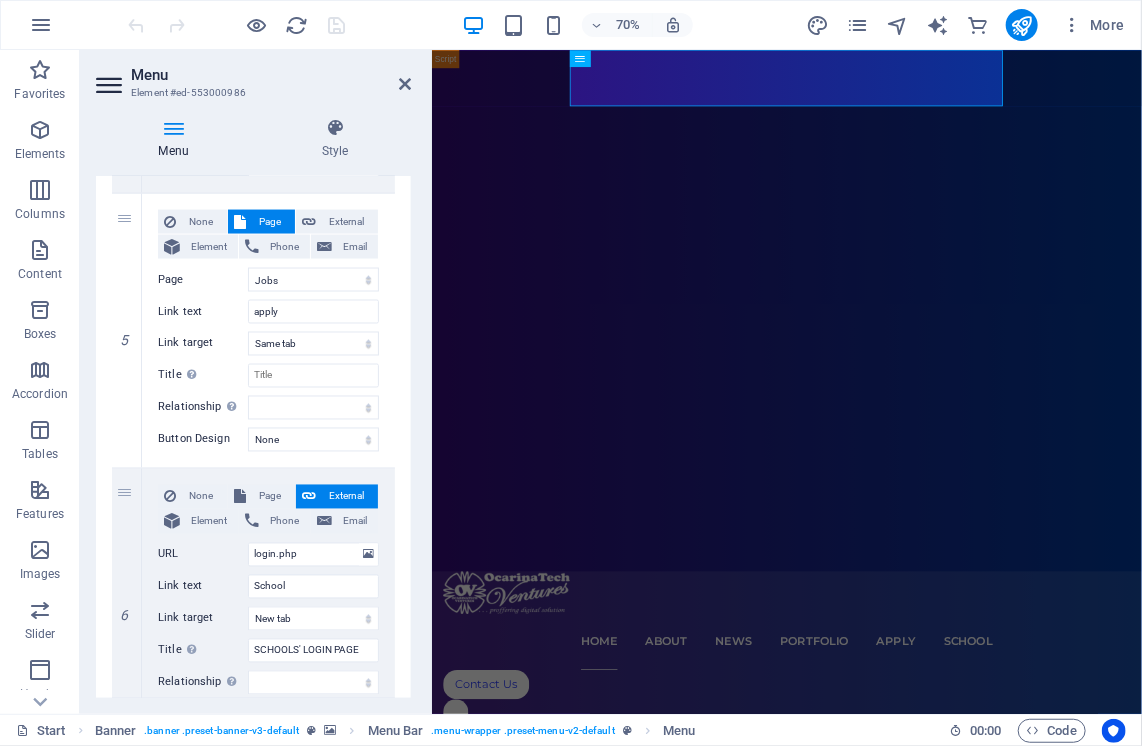 scroll, scrollTop: 1371, scrollLeft: 0, axis: vertical 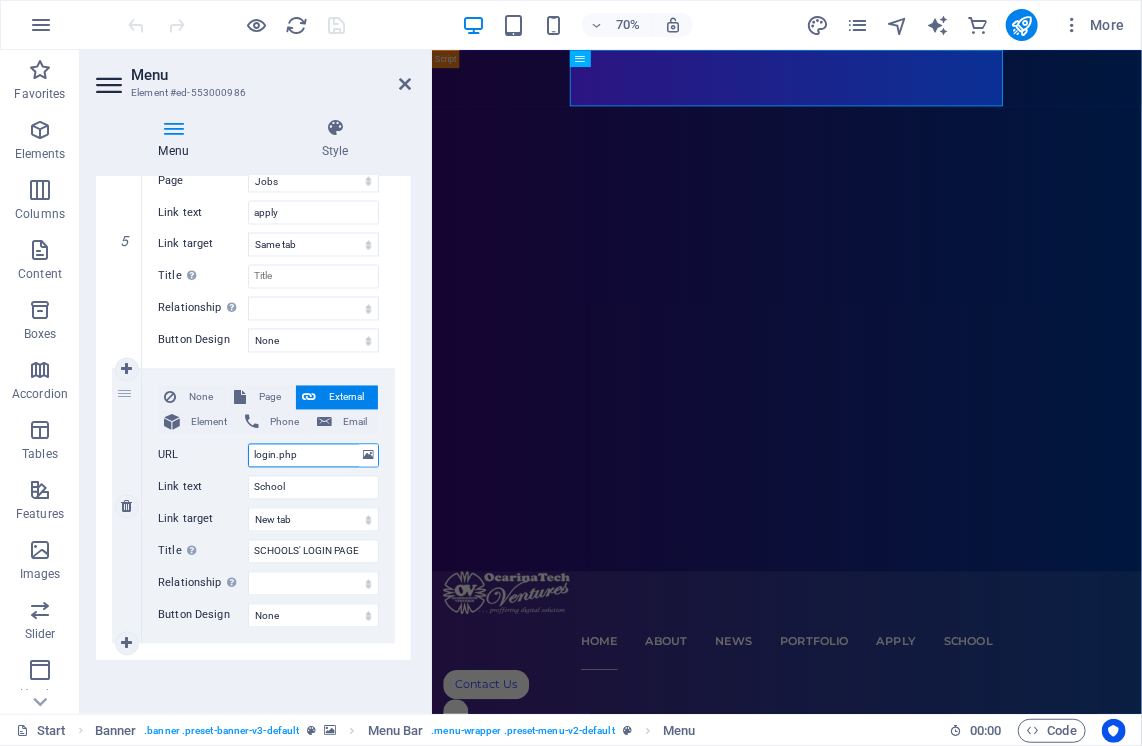 click on "login.php" at bounding box center (313, 456) 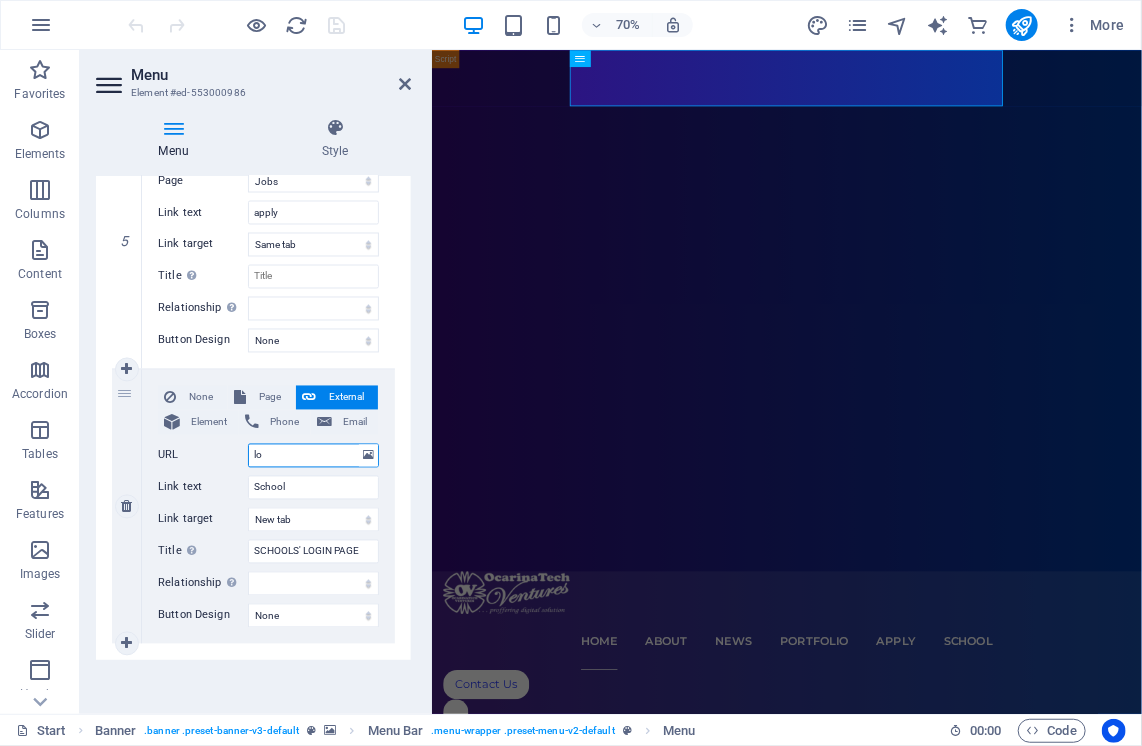type on "l" 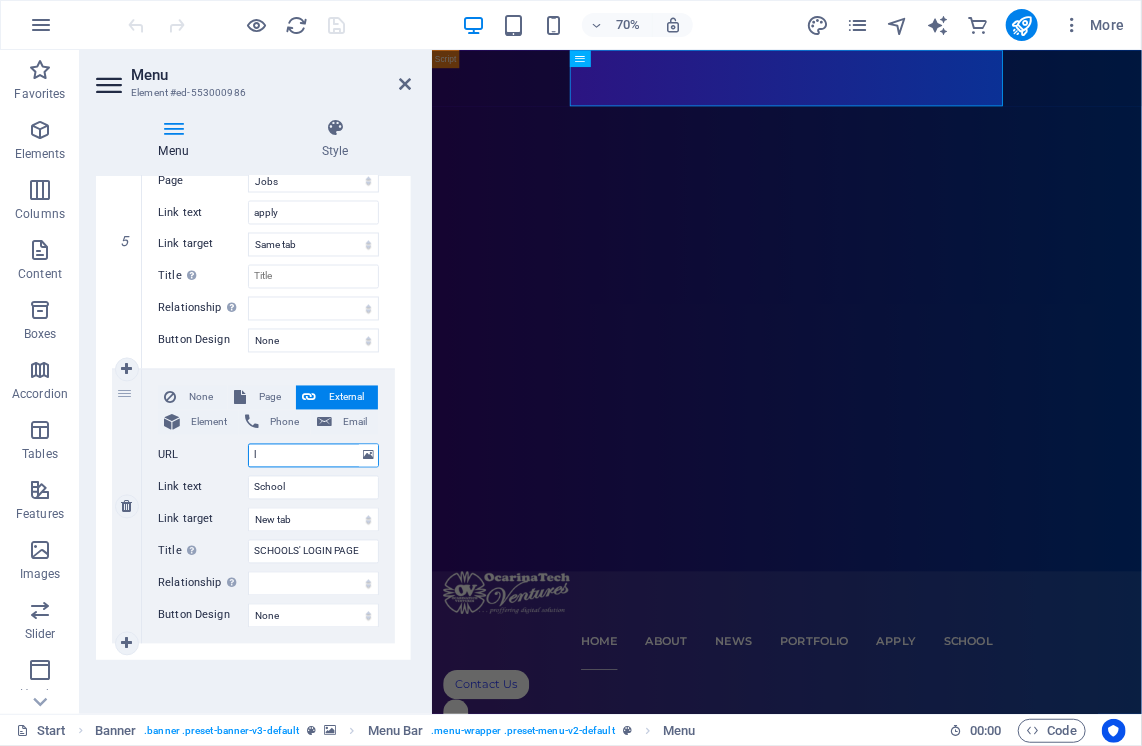select 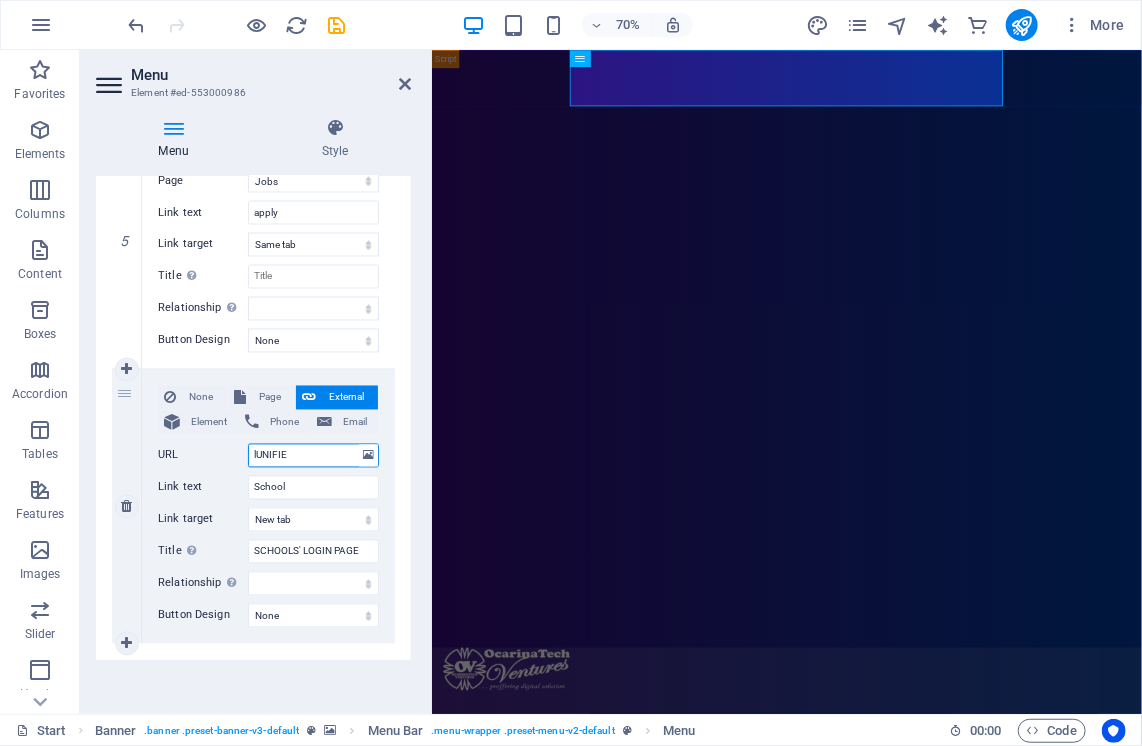 type on "lUNIFIED" 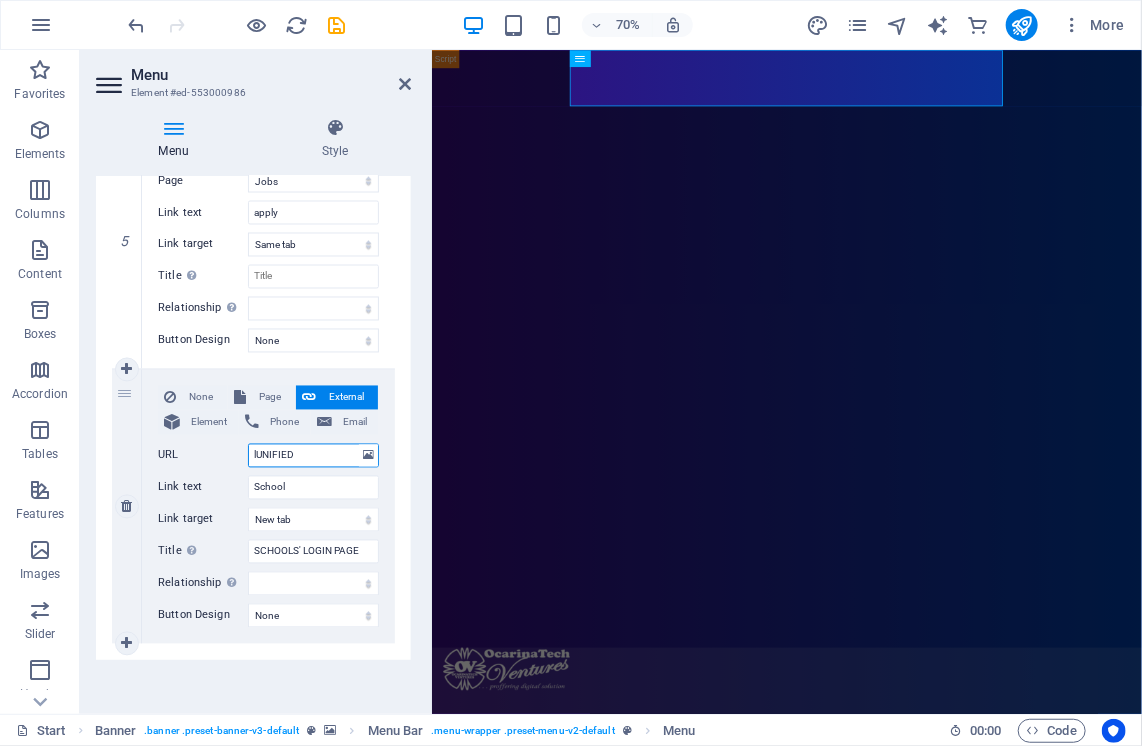 select 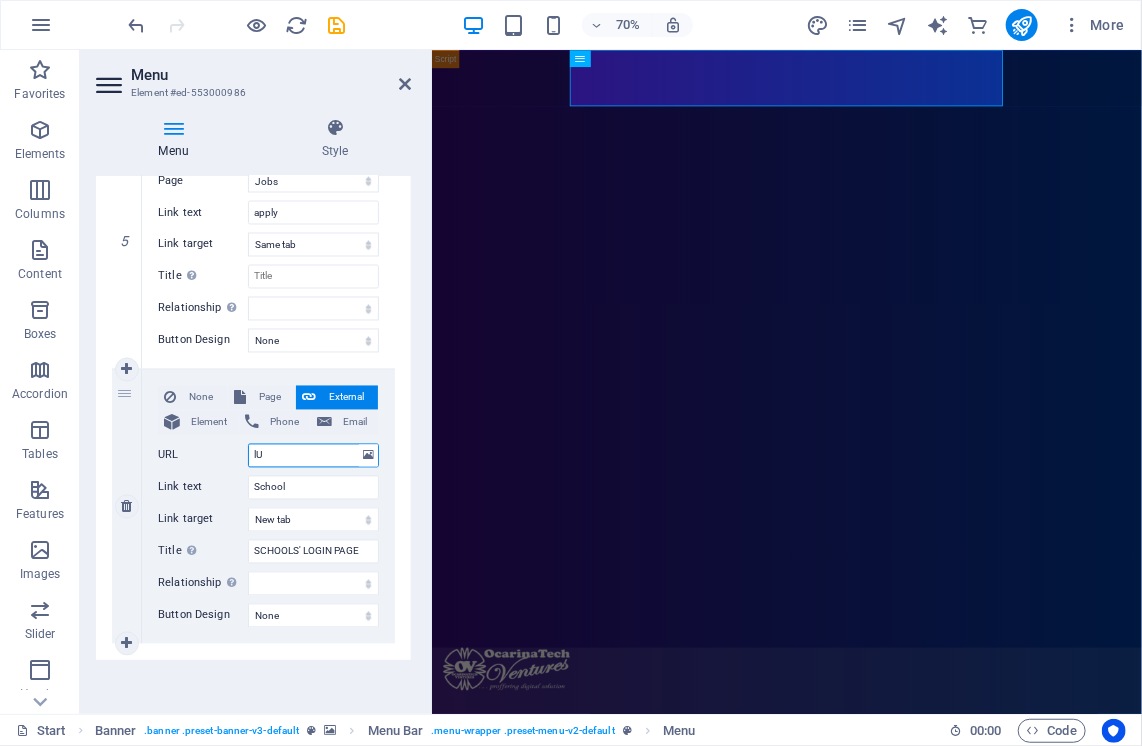 type on "l" 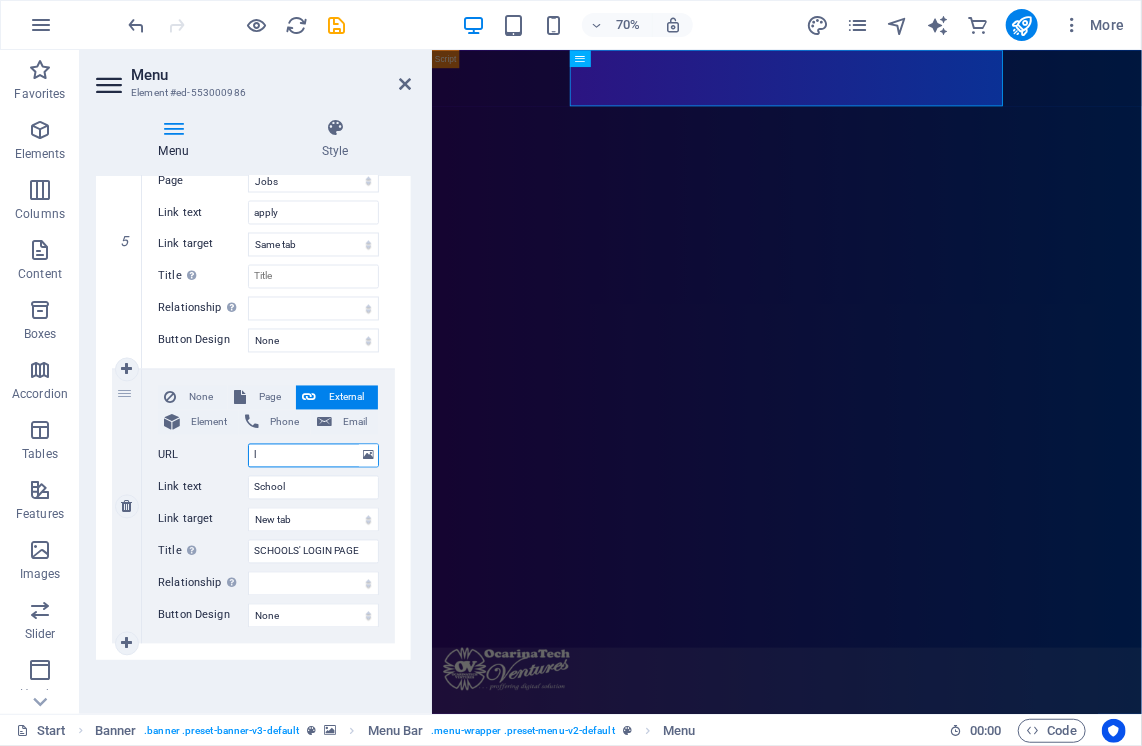 type 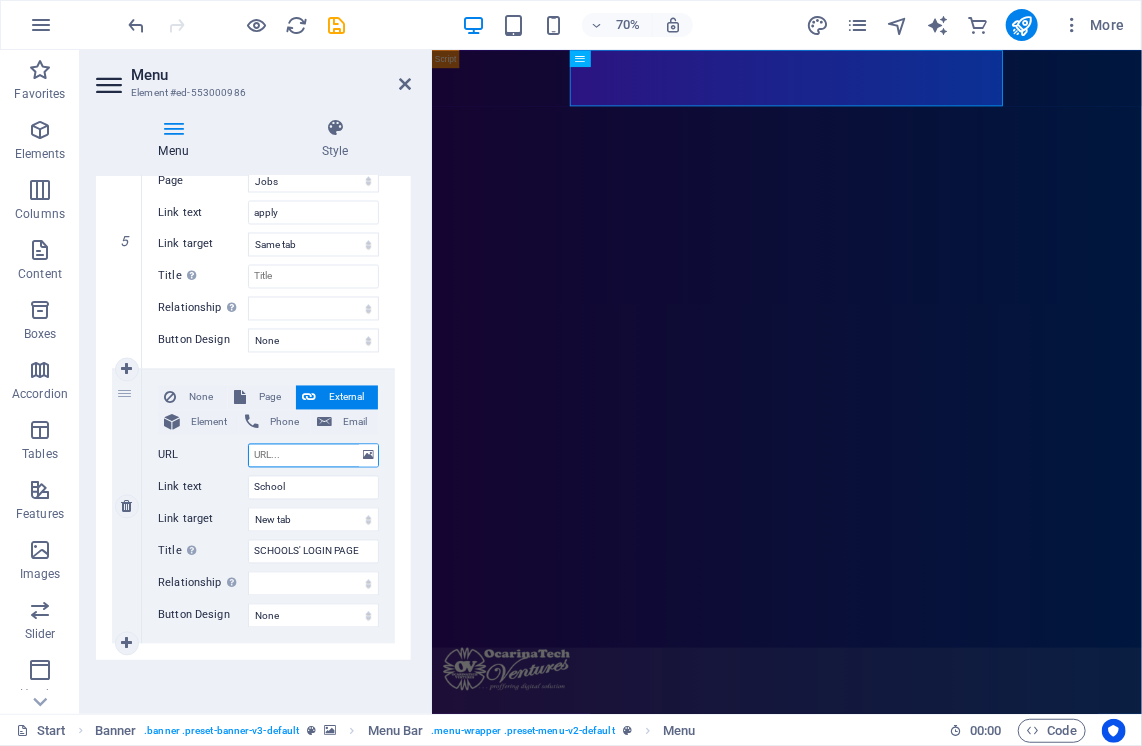 select 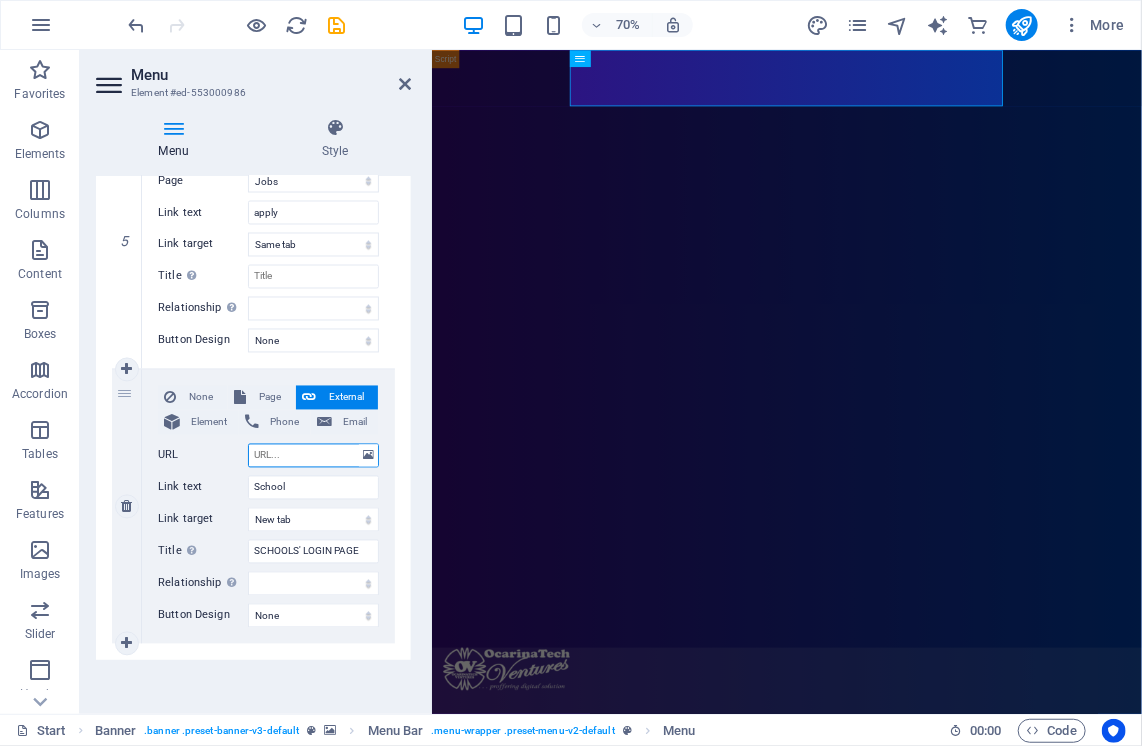 select 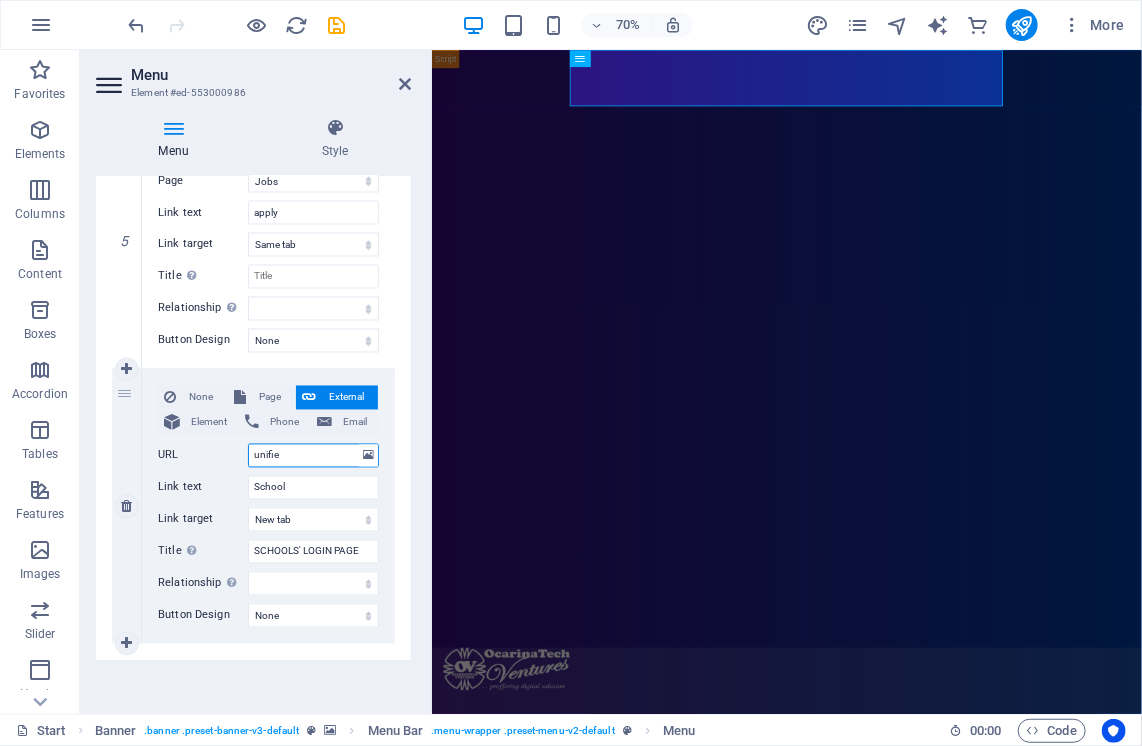 type on "unified" 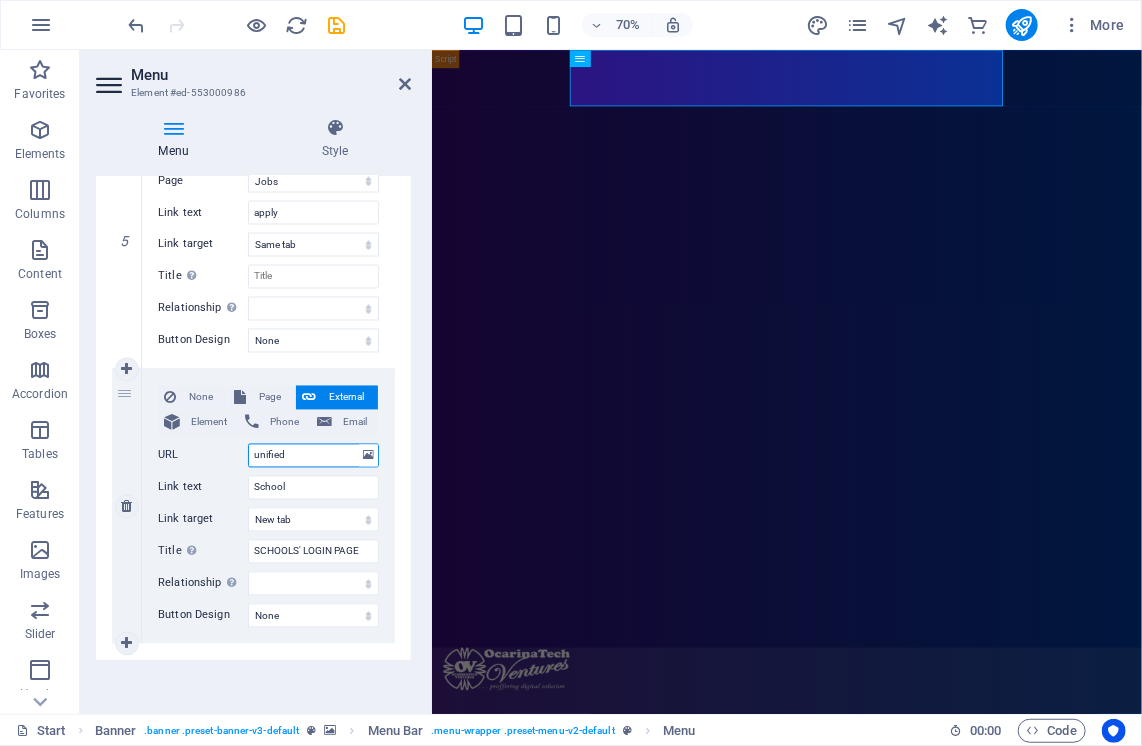 select 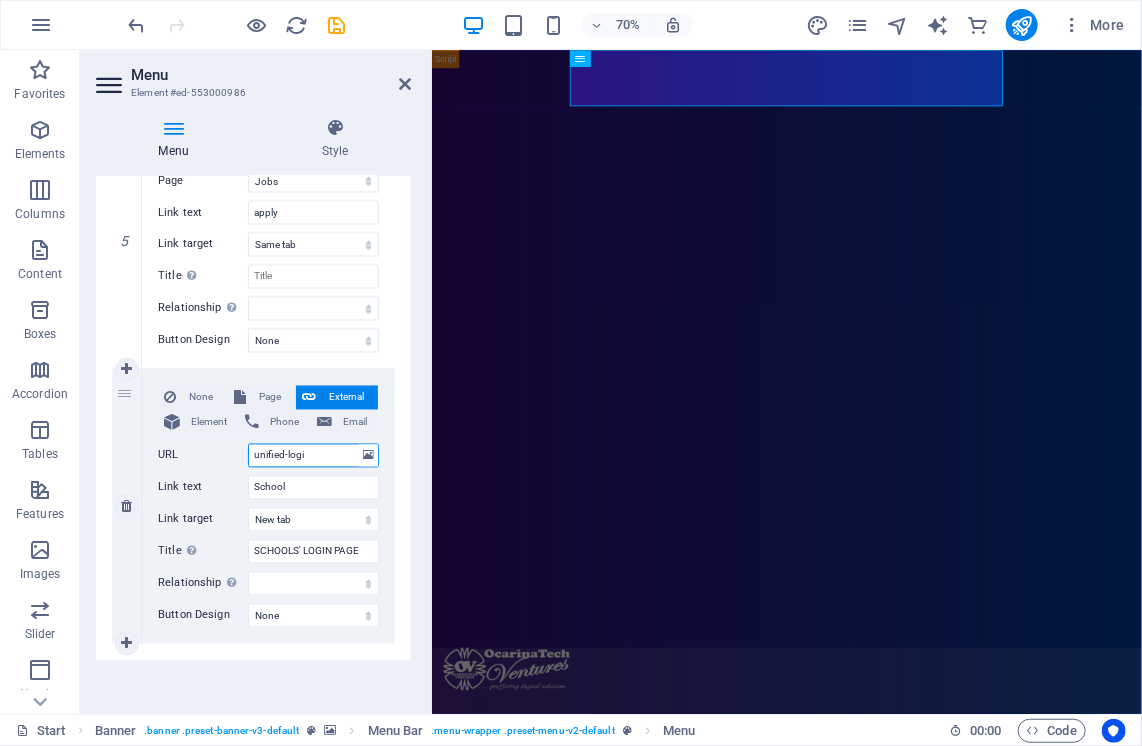type on "unified-login" 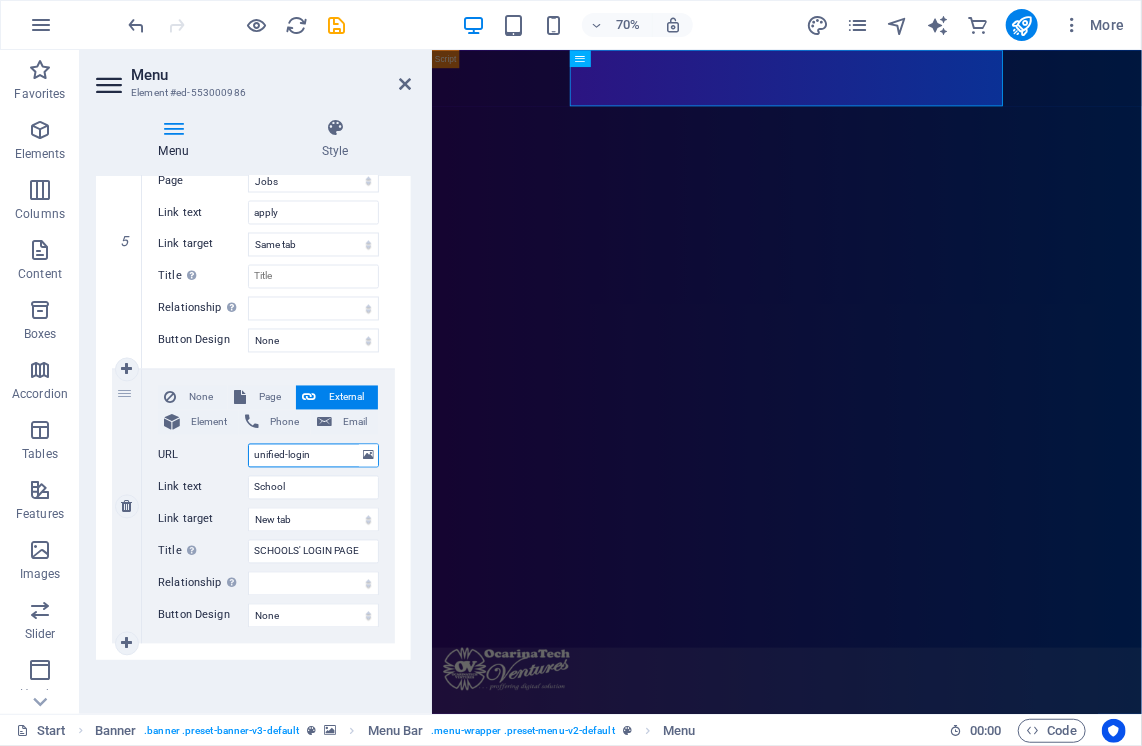 select 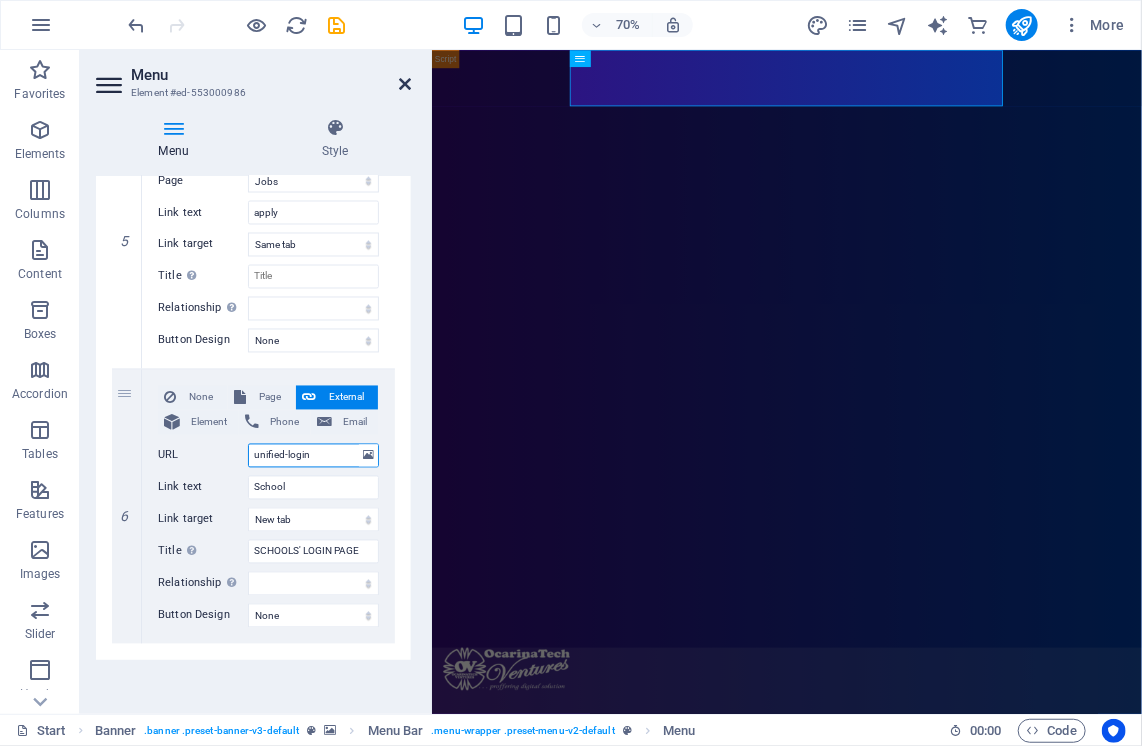 type on "unified-login" 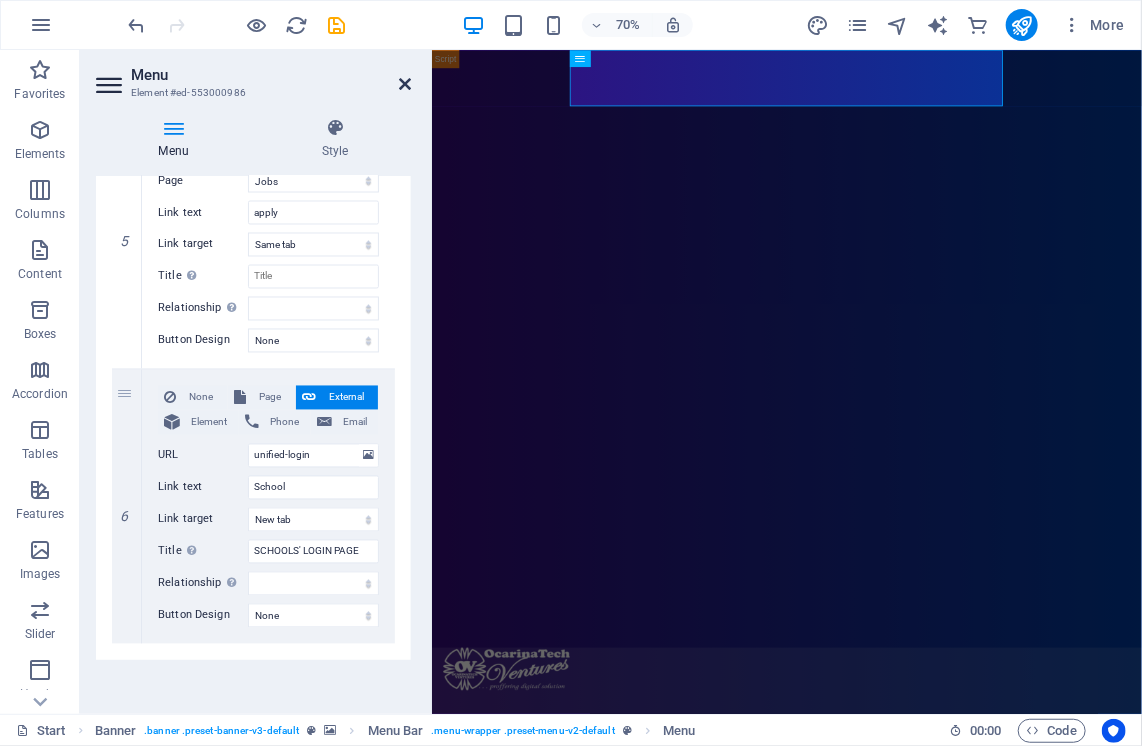 click at bounding box center (405, 84) 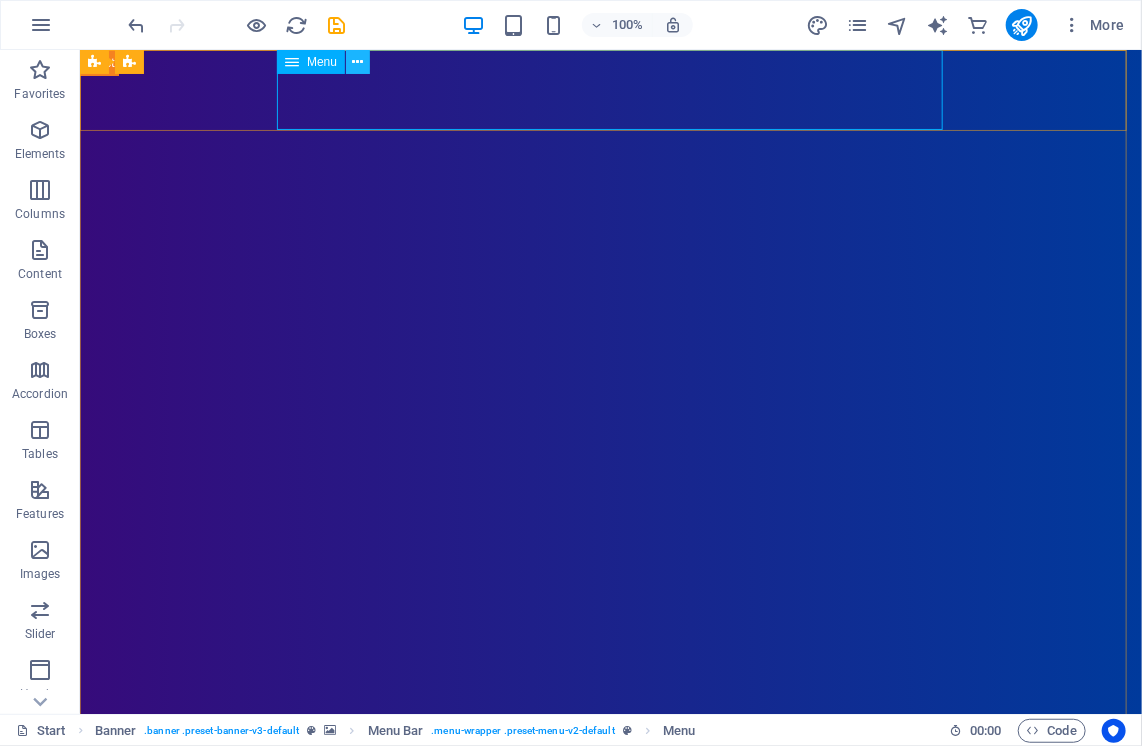 click at bounding box center (358, 62) 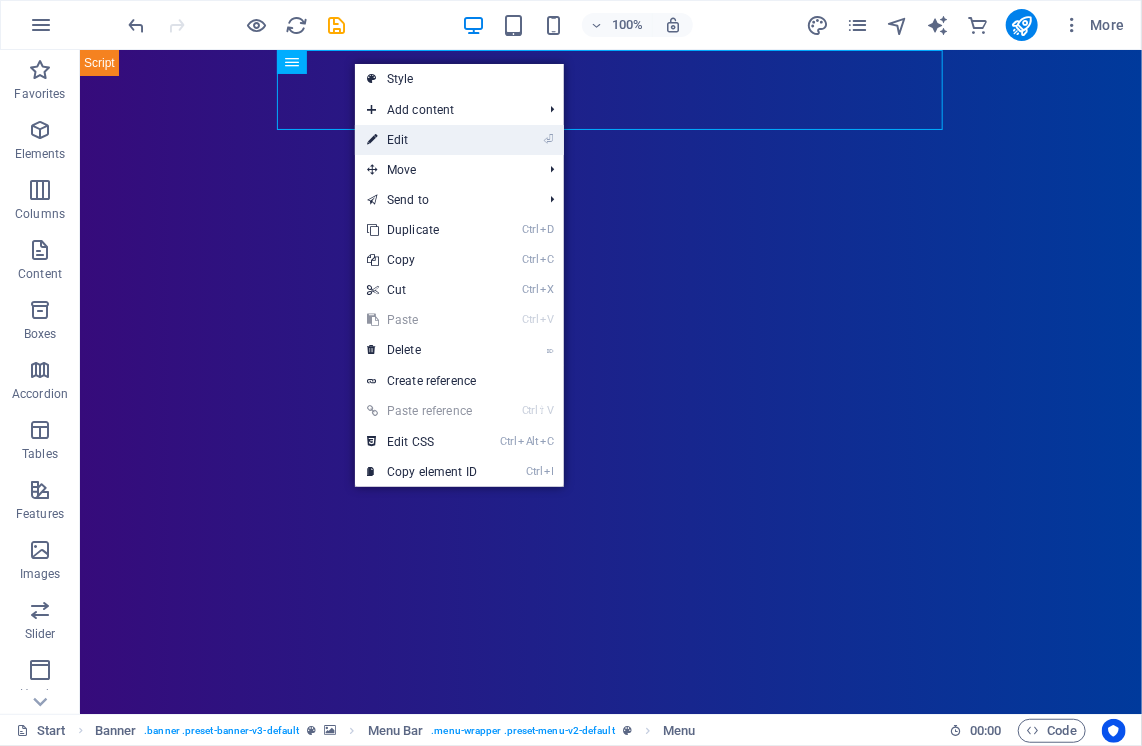 click on "⏎  Edit" at bounding box center [422, 140] 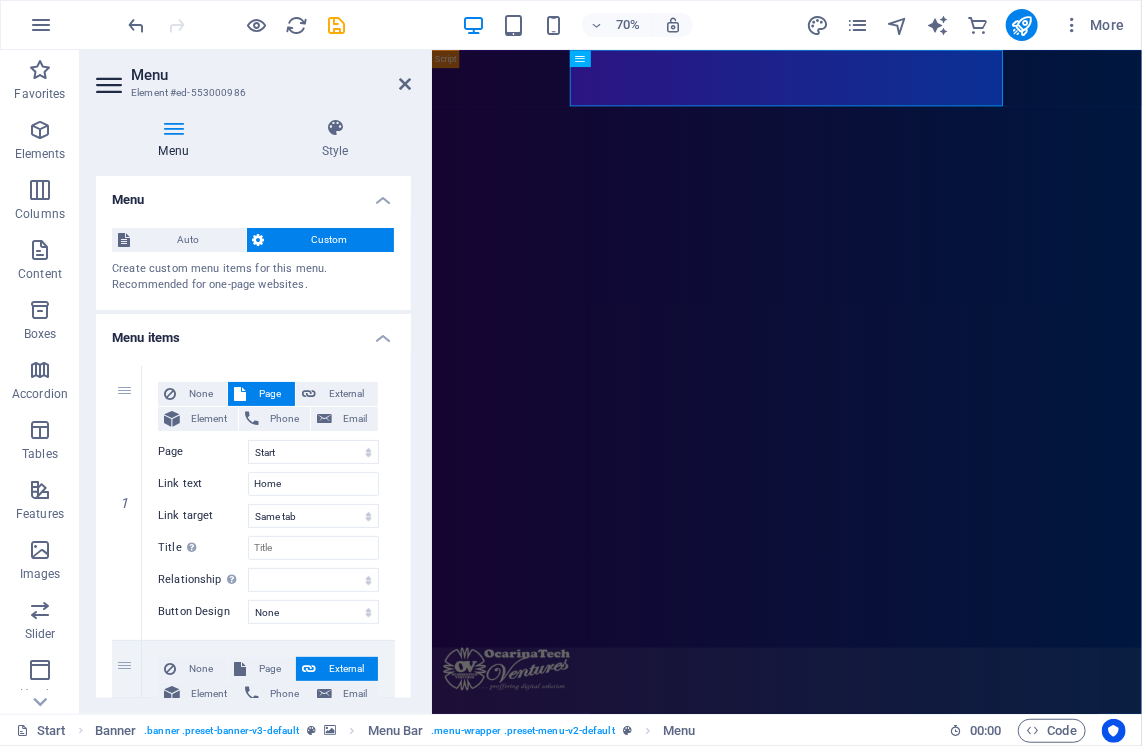 drag, startPoint x: 412, startPoint y: 251, endPoint x: 414, endPoint y: 368, distance: 117.01709 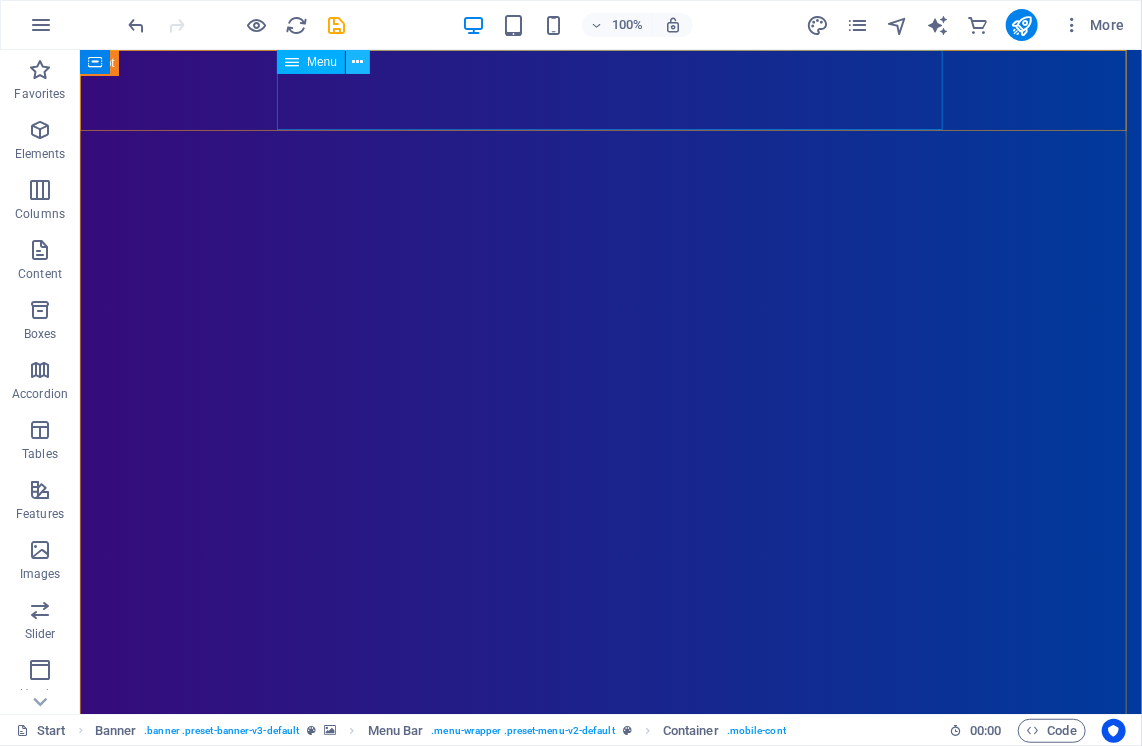 click at bounding box center [358, 62] 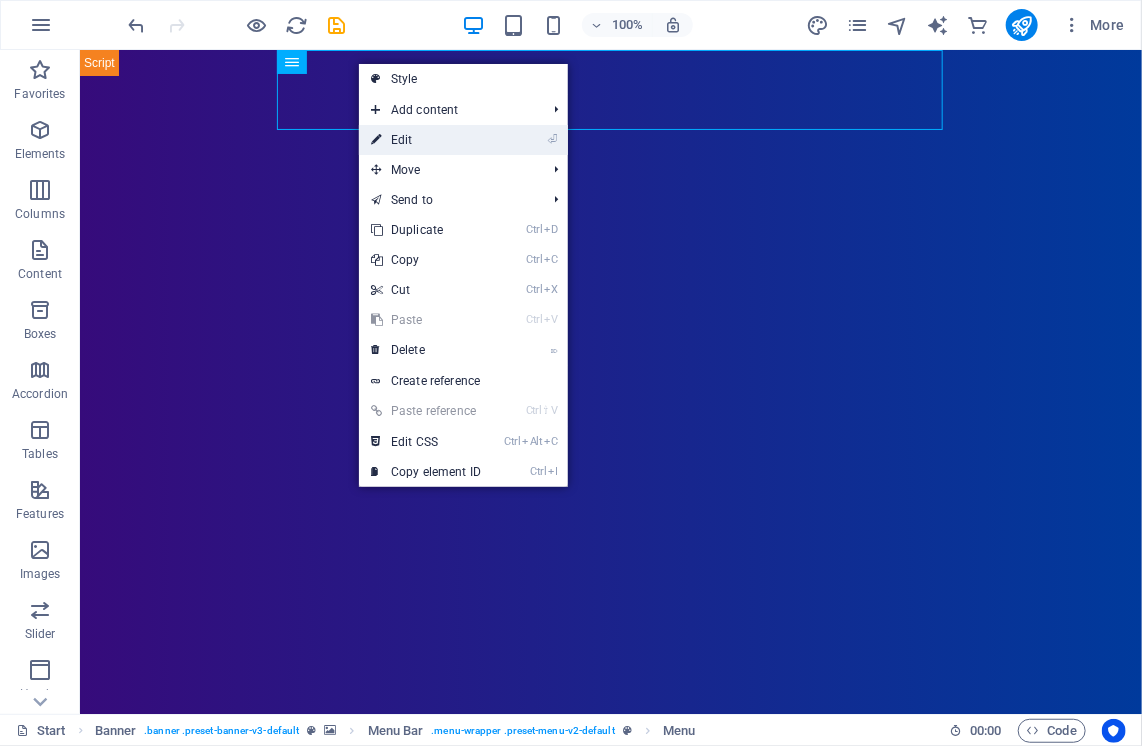 click on "⏎  Edit" at bounding box center (426, 140) 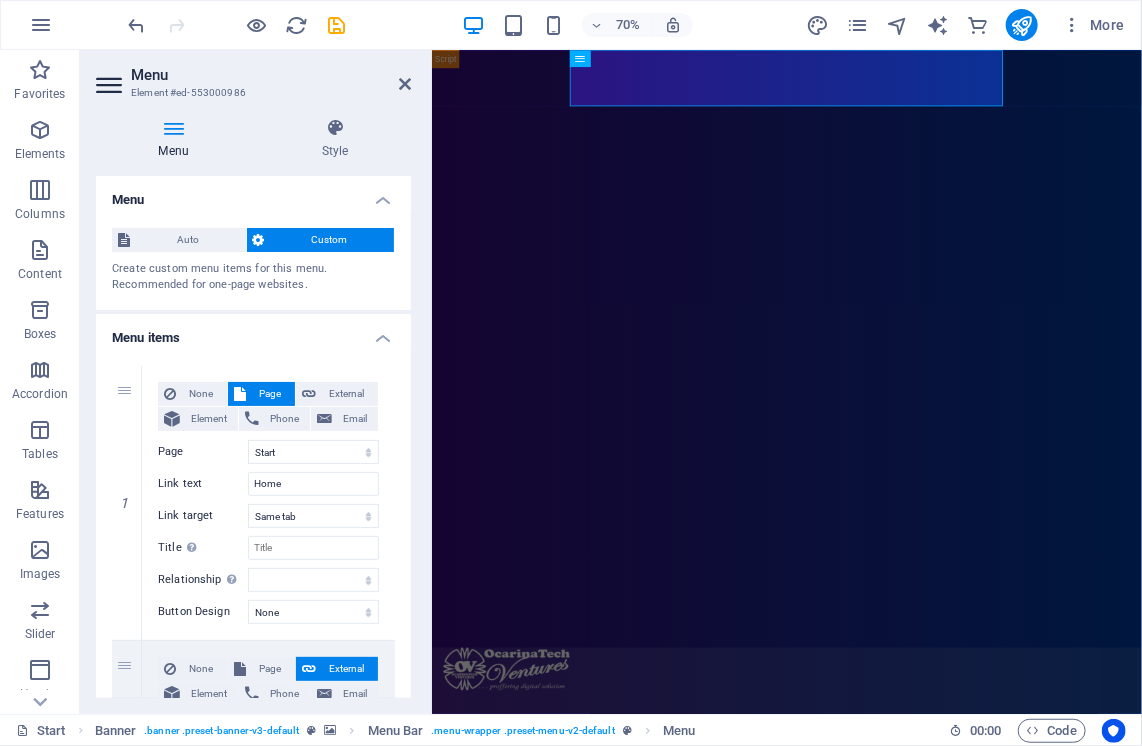 drag, startPoint x: 413, startPoint y: 213, endPoint x: 405, endPoint y: 294, distance: 81.394104 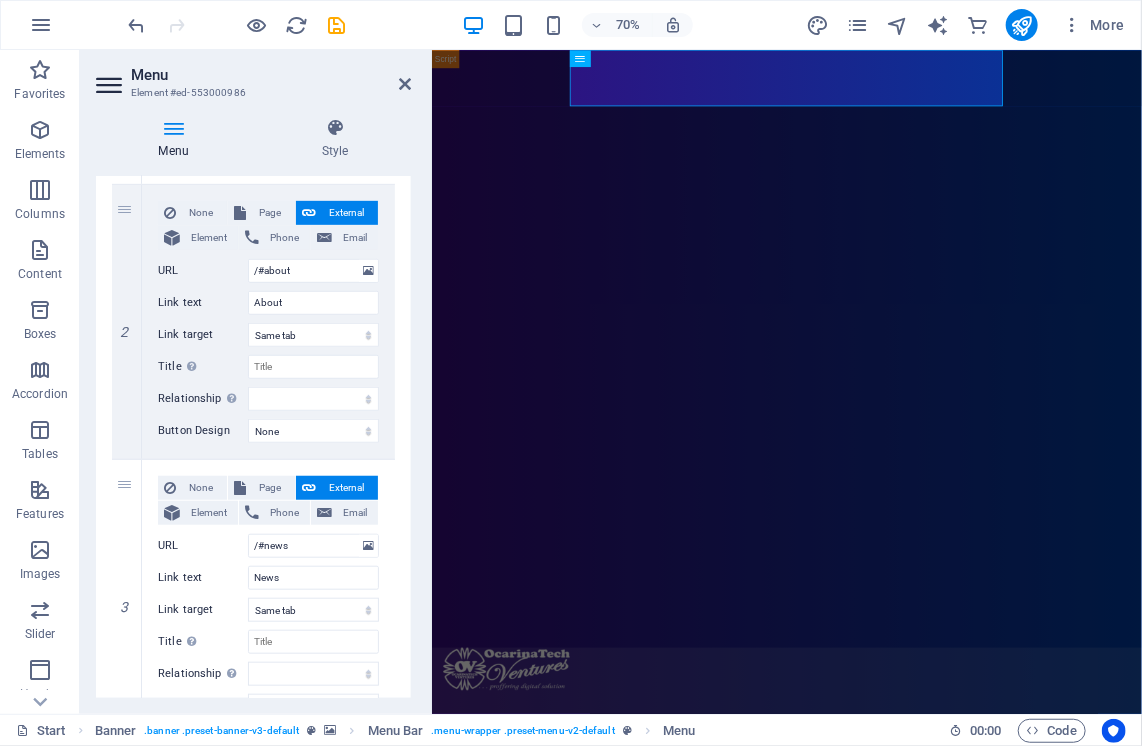 scroll, scrollTop: 914, scrollLeft: 0, axis: vertical 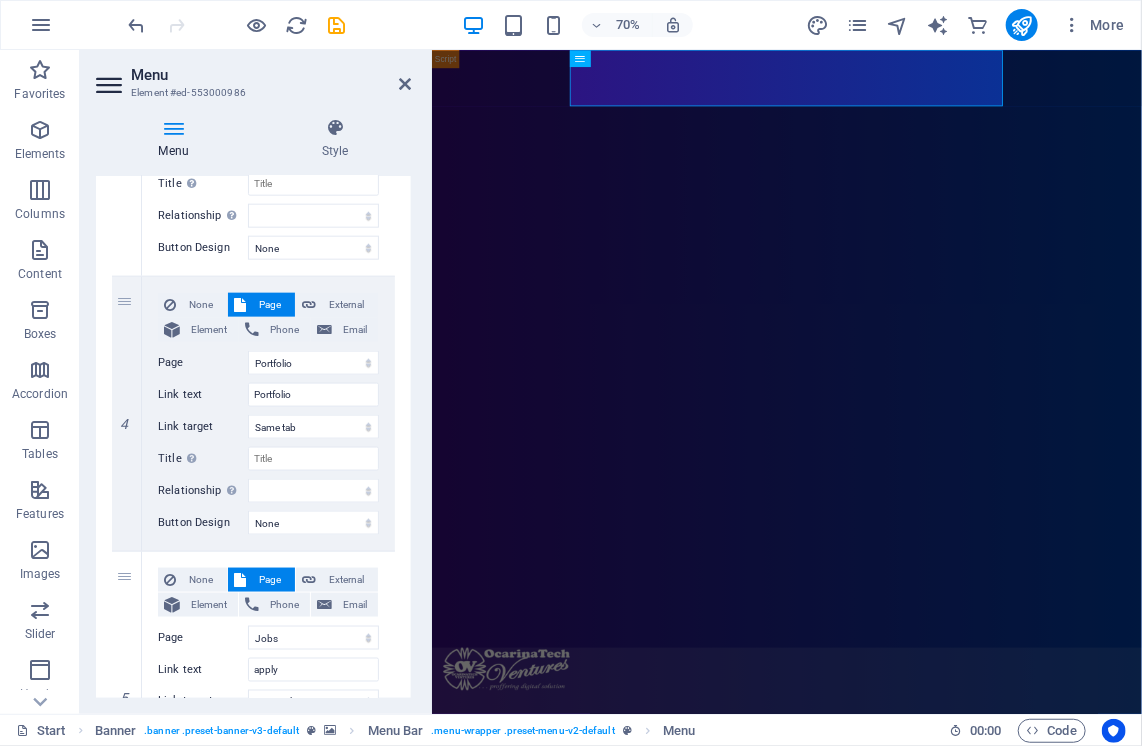click on "1 None Page External Element Phone Email Page Start Portfolio Jobs Legal Notice Privacy Element
URL /10903323 Phone Email Link text Home Link target New tab Same tab Overlay Title Additional link description, should not be the same as the link text. The title is most often shown as a tooltip text when the mouse moves over the element. Leave empty if uncertain. Relationship Sets the  relationship of this link to the link target . For example, the value "nofollow" instructs search engines not to follow the link. Can be left empty. alternate author bookmark external help license next nofollow noreferrer noopener prev search tag Button Design None Default Primary Secondary 2 None Page External Element Phone Email Page Start Portfolio Jobs Legal Notice Privacy Element
URL /#about Phone Email Link text About Link target New tab Same tab Overlay Title Relationship Sets the  relationship of this link to the link target alternate author bookmark external help license tag" at bounding box center [253, 276] 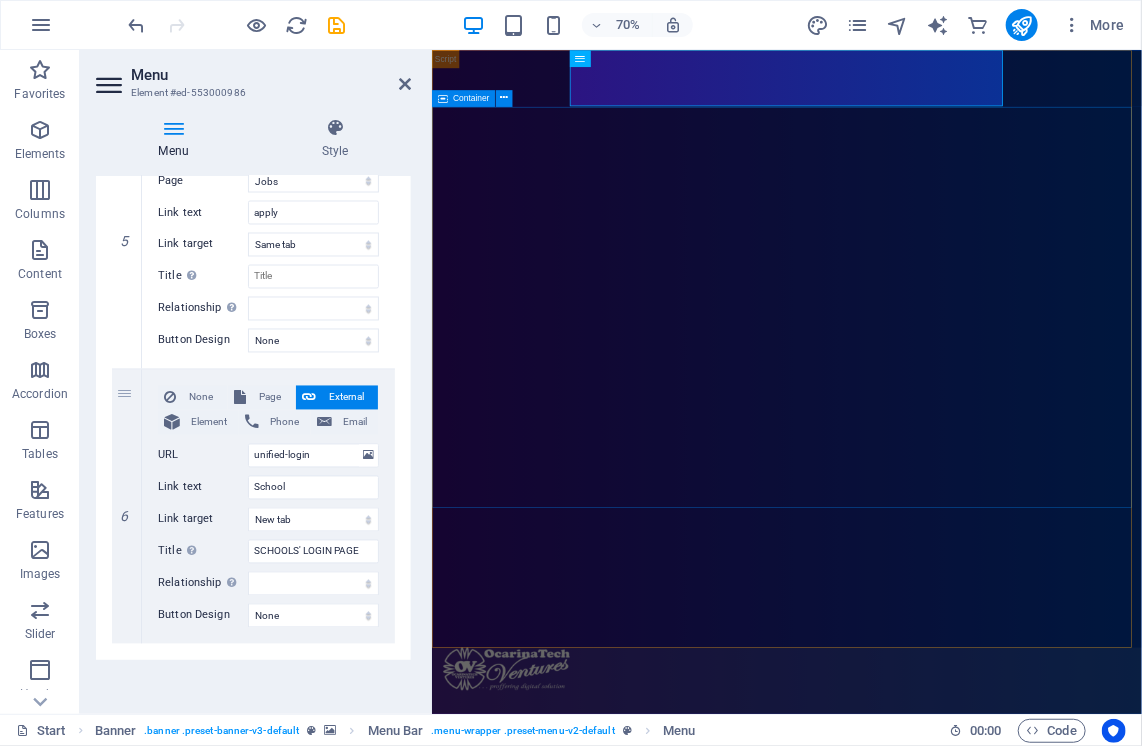 click on "ovlms.com OcarinaTech Ventures (BN [NUMBER])     Simplified      Easy      Efficient Learners' Management Software" at bounding box center (938, 2999) 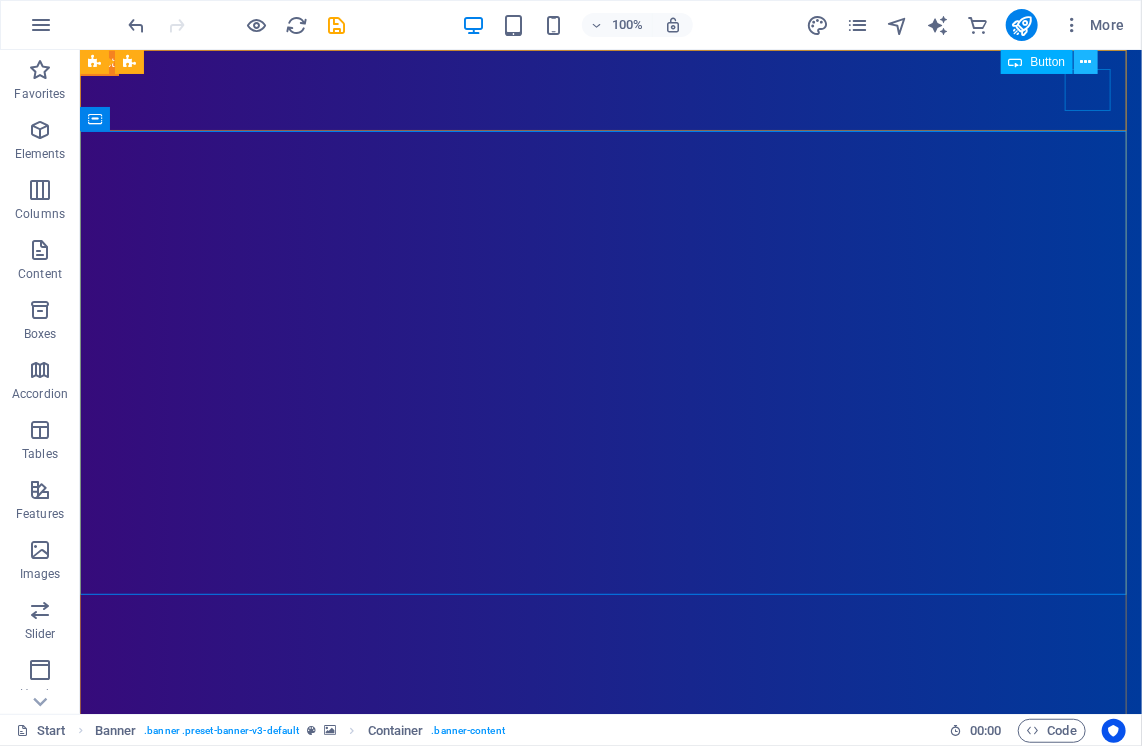 click at bounding box center [1086, 62] 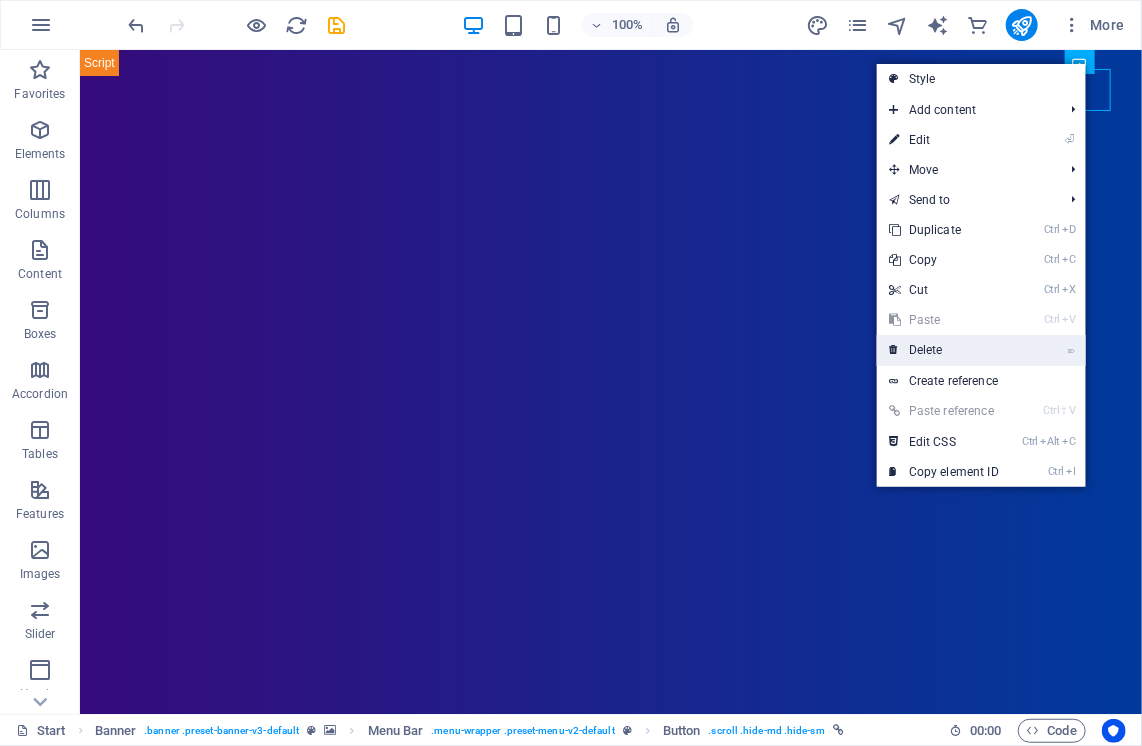 click on "⌦  Delete" at bounding box center [944, 350] 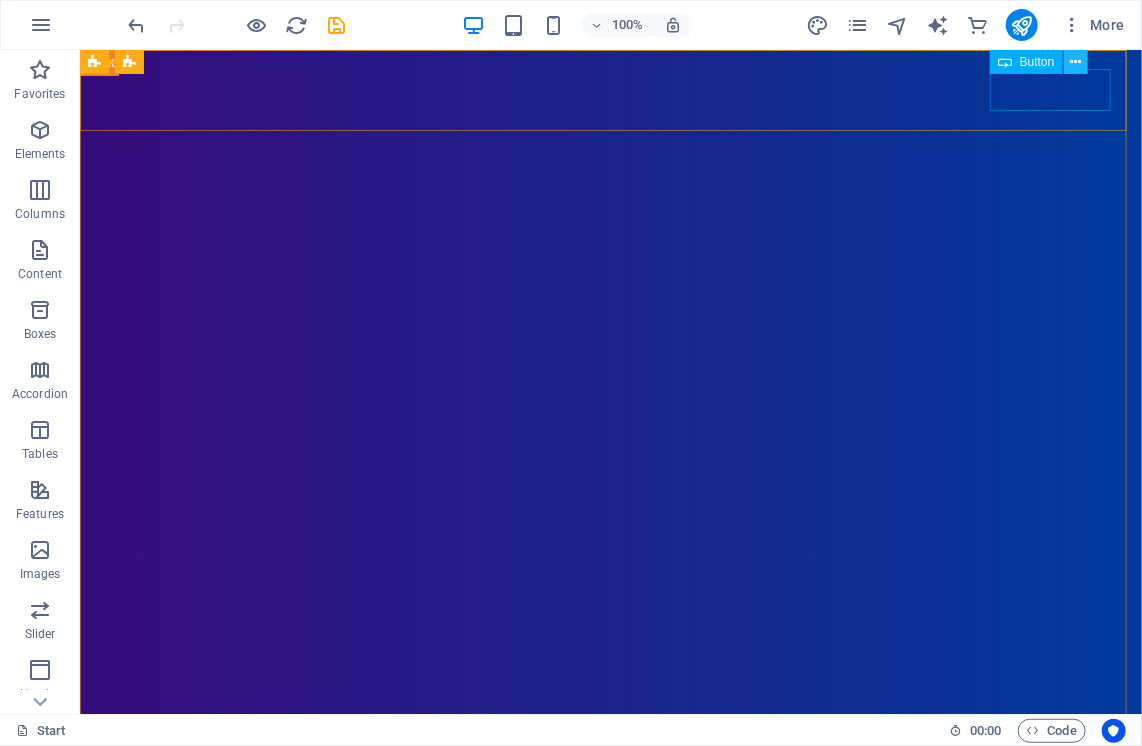 click at bounding box center [1075, 62] 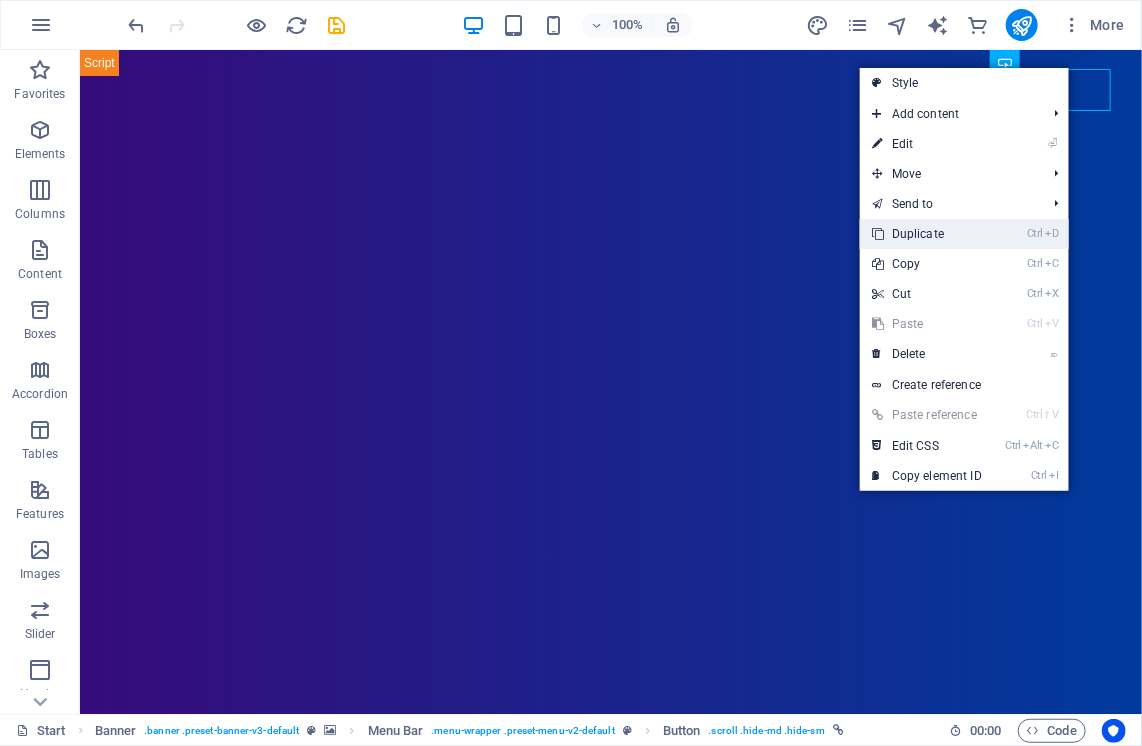 click on "Ctrl D  Duplicate" at bounding box center (927, 234) 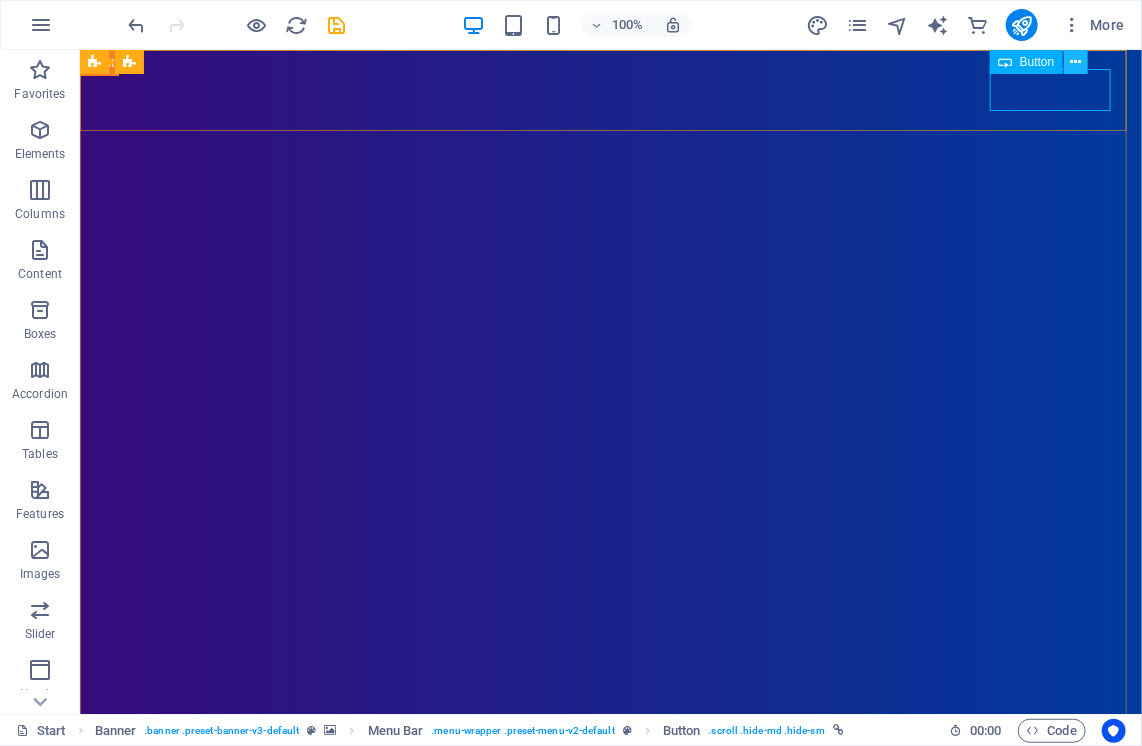 click at bounding box center [1075, 62] 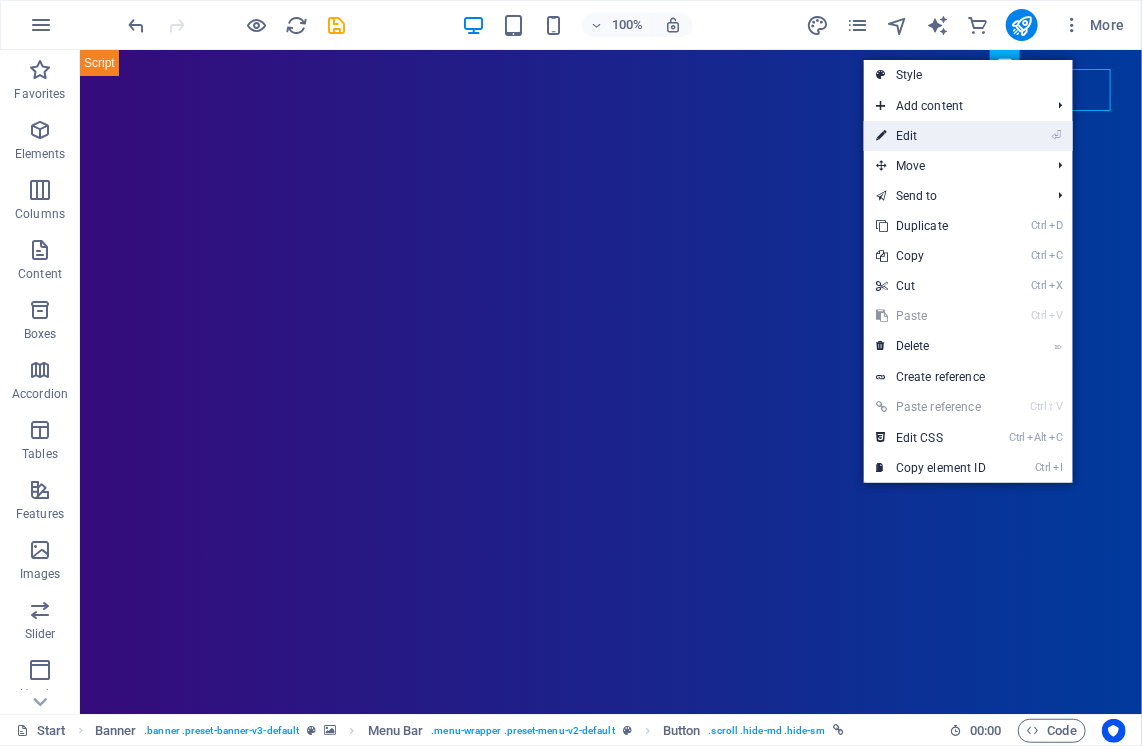 click on "⏎  Edit" at bounding box center (931, 136) 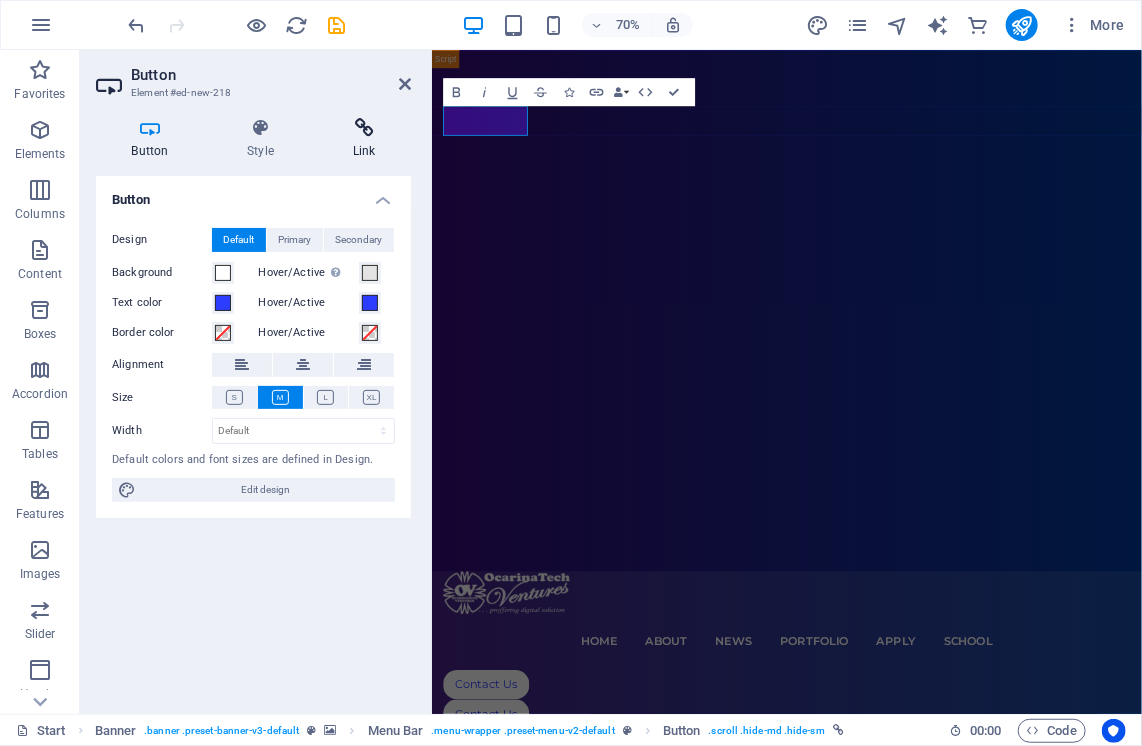 click on "Link" at bounding box center (364, 139) 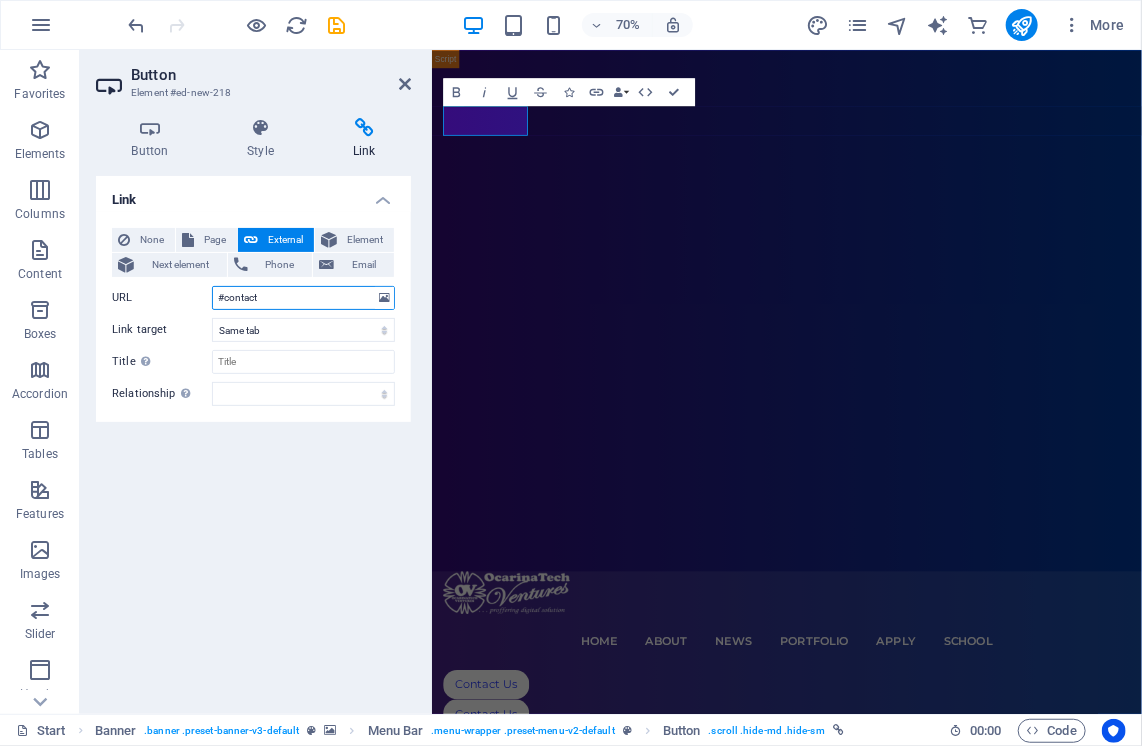 click on "#contact" at bounding box center [303, 298] 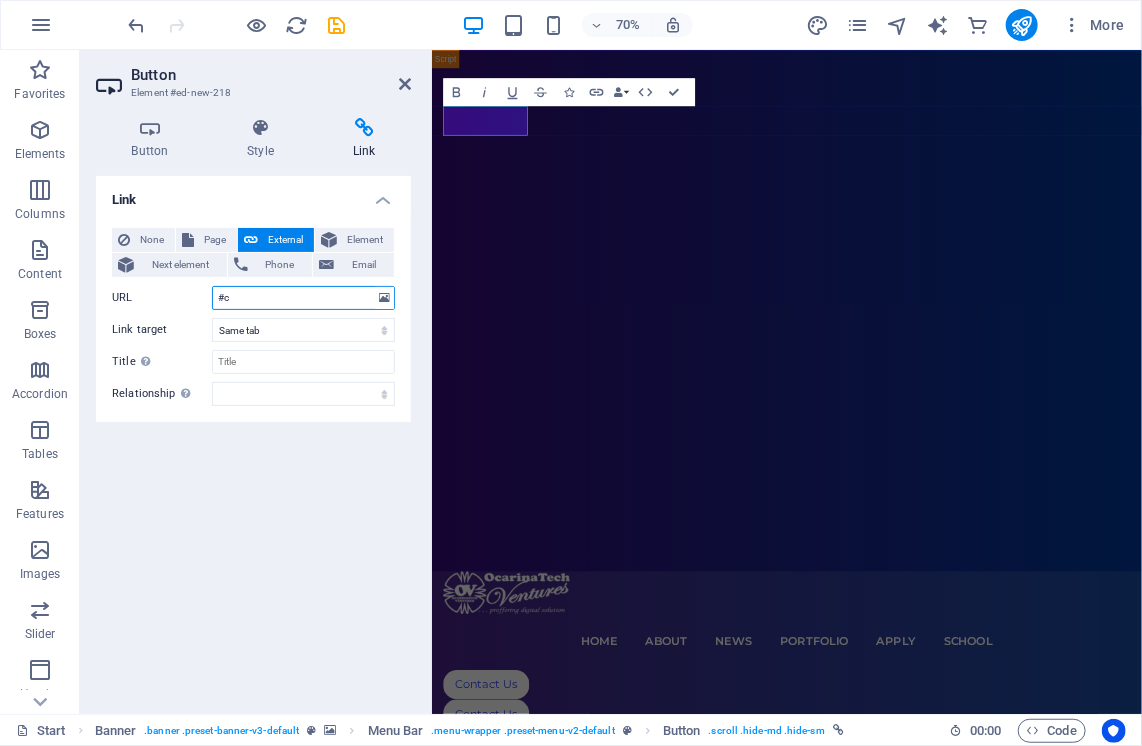 type on "#" 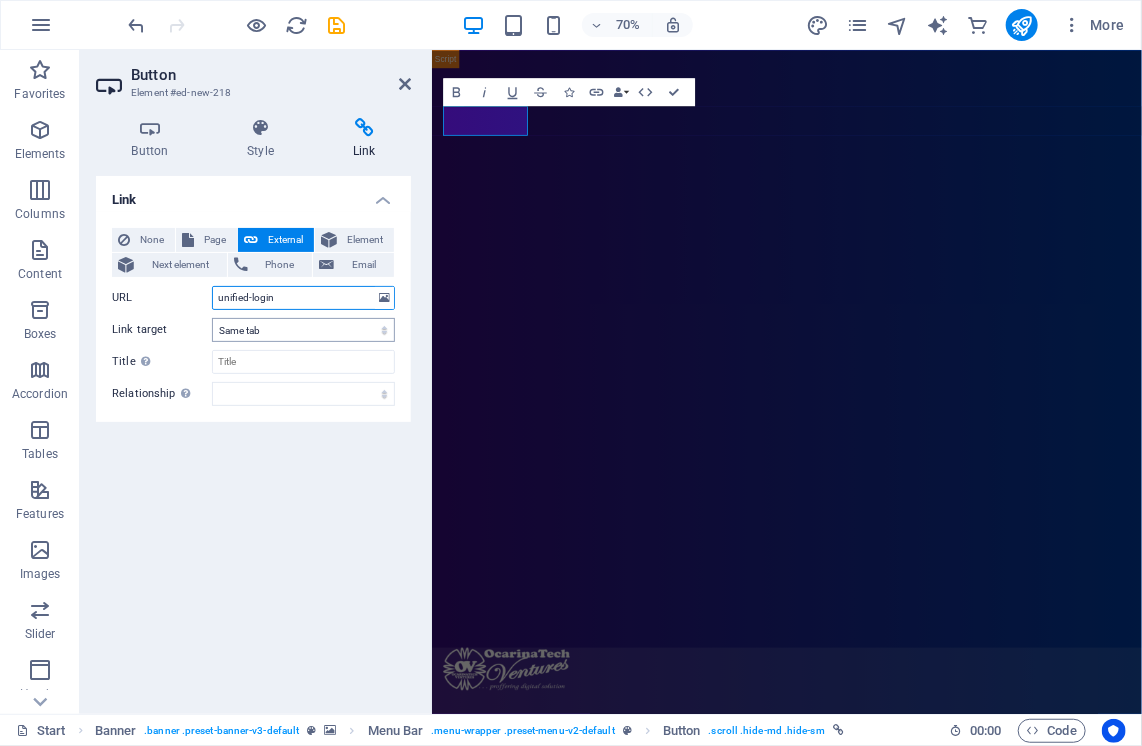 type on "unified-login" 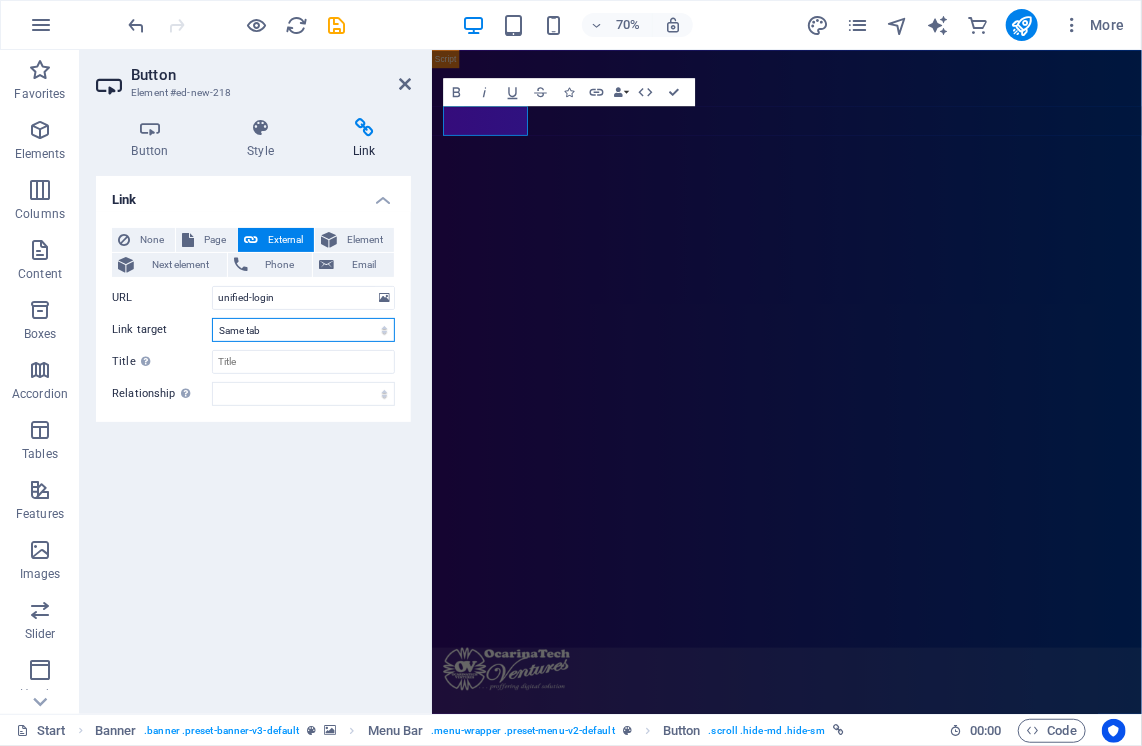 click on "New tab Same tab Overlay" at bounding box center [303, 330] 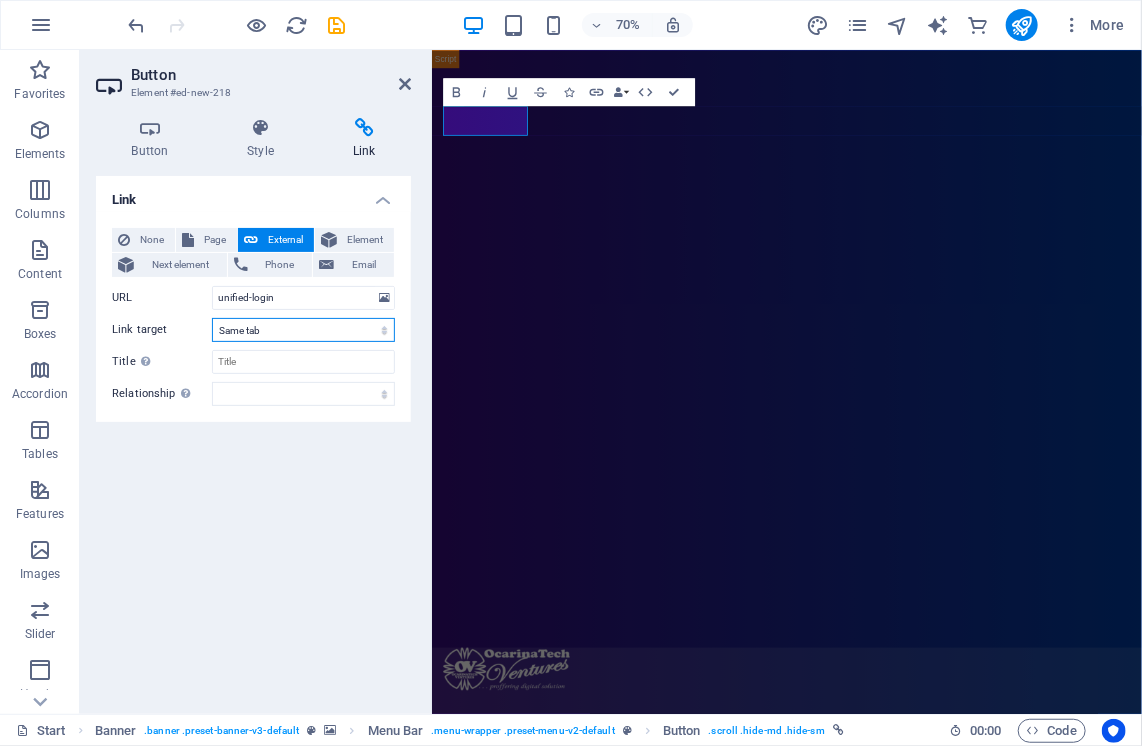 select on "blank" 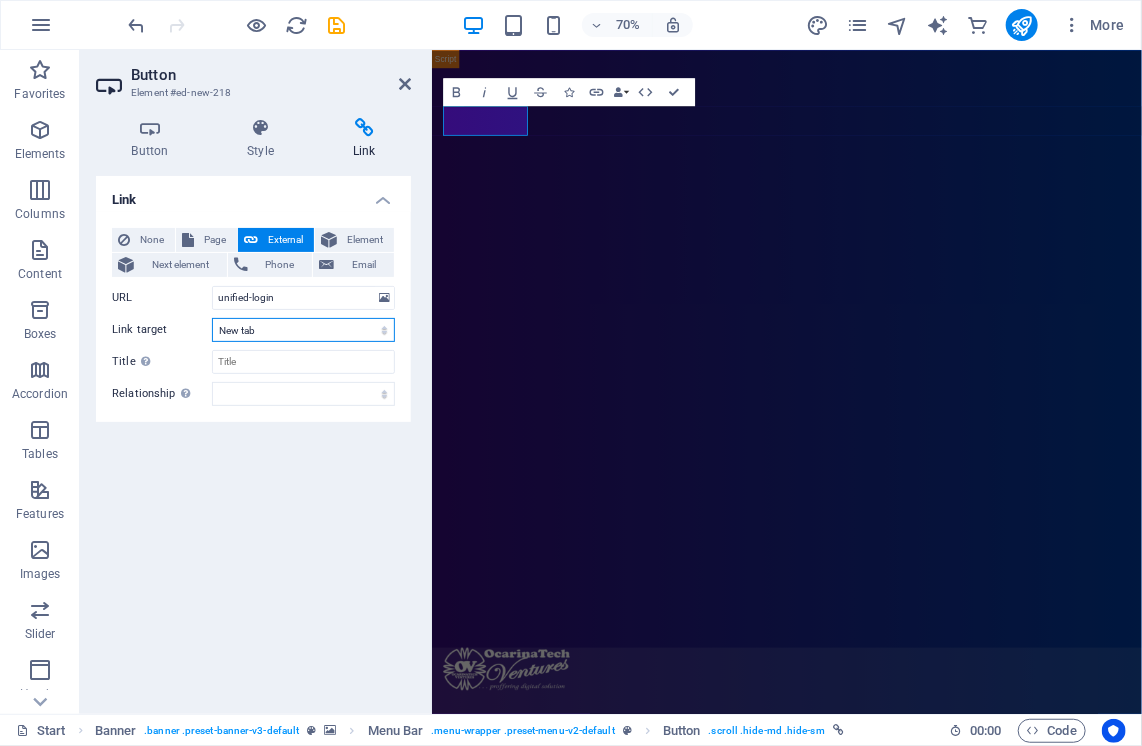 click on "New tab Same tab Overlay" at bounding box center [303, 330] 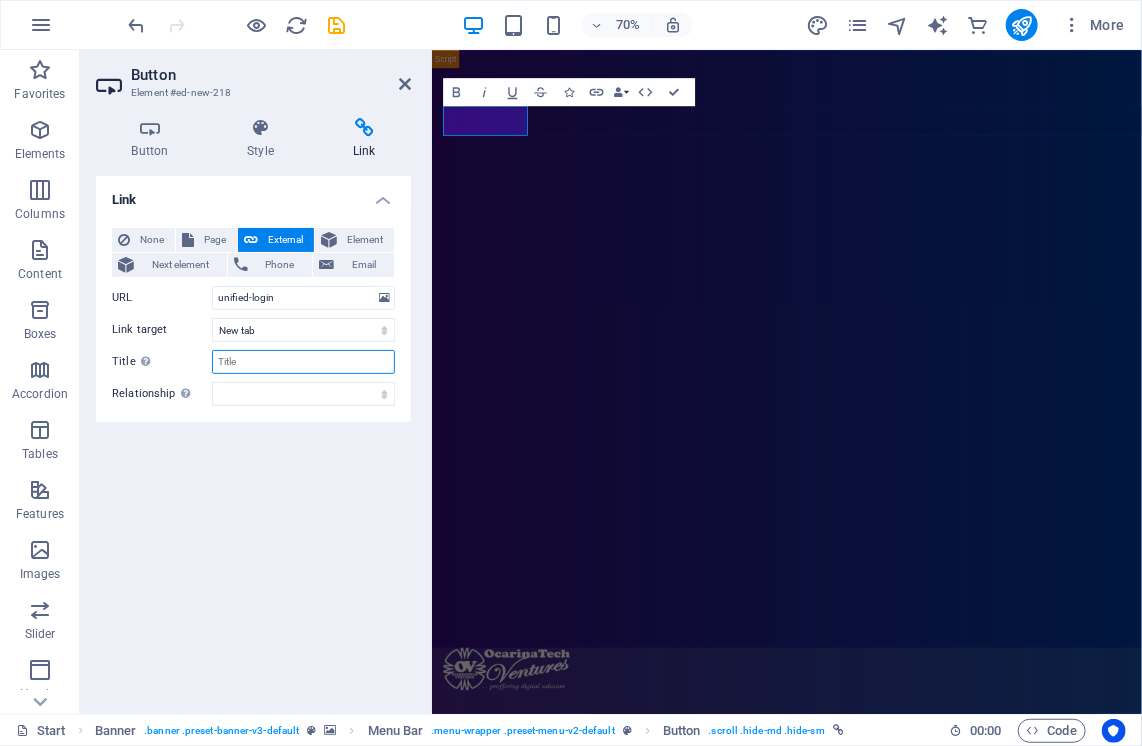 click on "Title Additional link description, should not be the same as the link text. The title is most often shown as a tooltip text when the mouse moves over the element. Leave empty if uncertain." at bounding box center (303, 362) 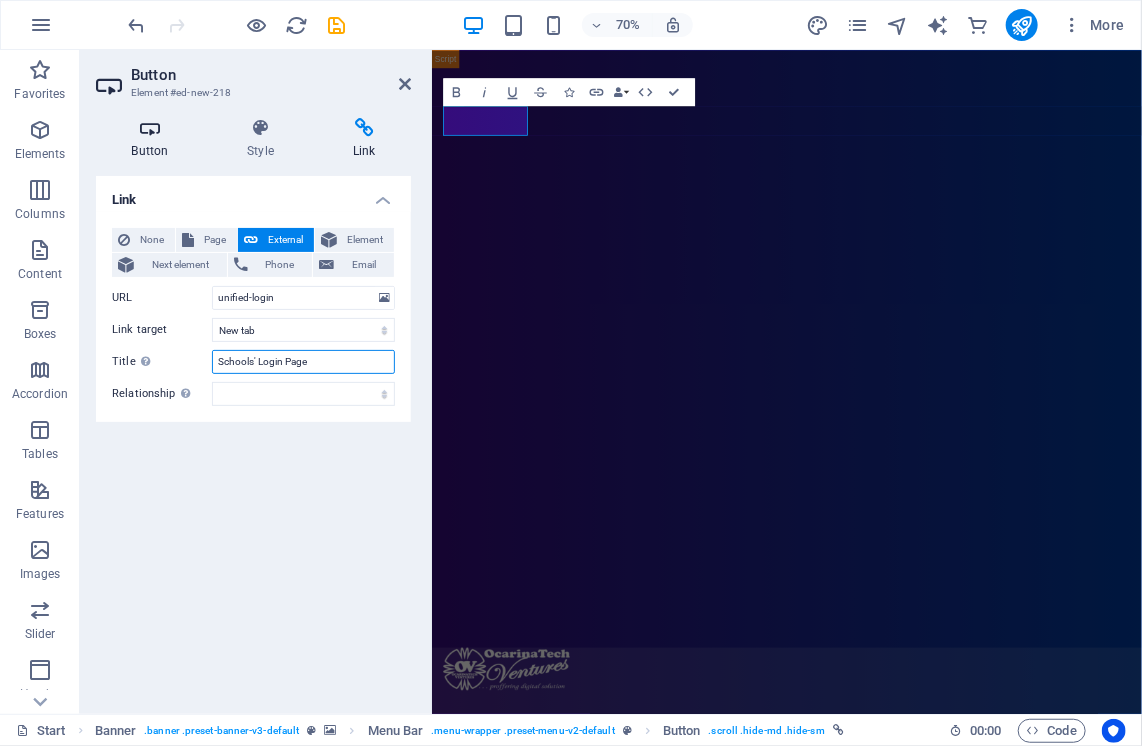 type on "Schools' Login Page" 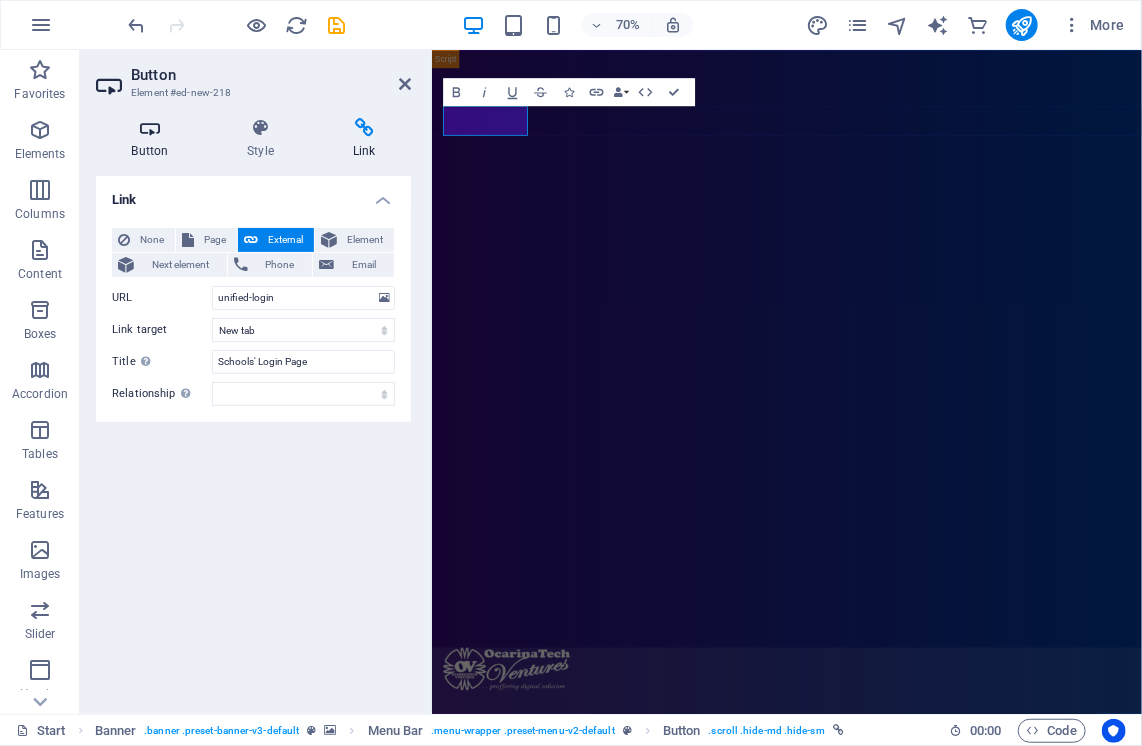 click at bounding box center [150, 128] 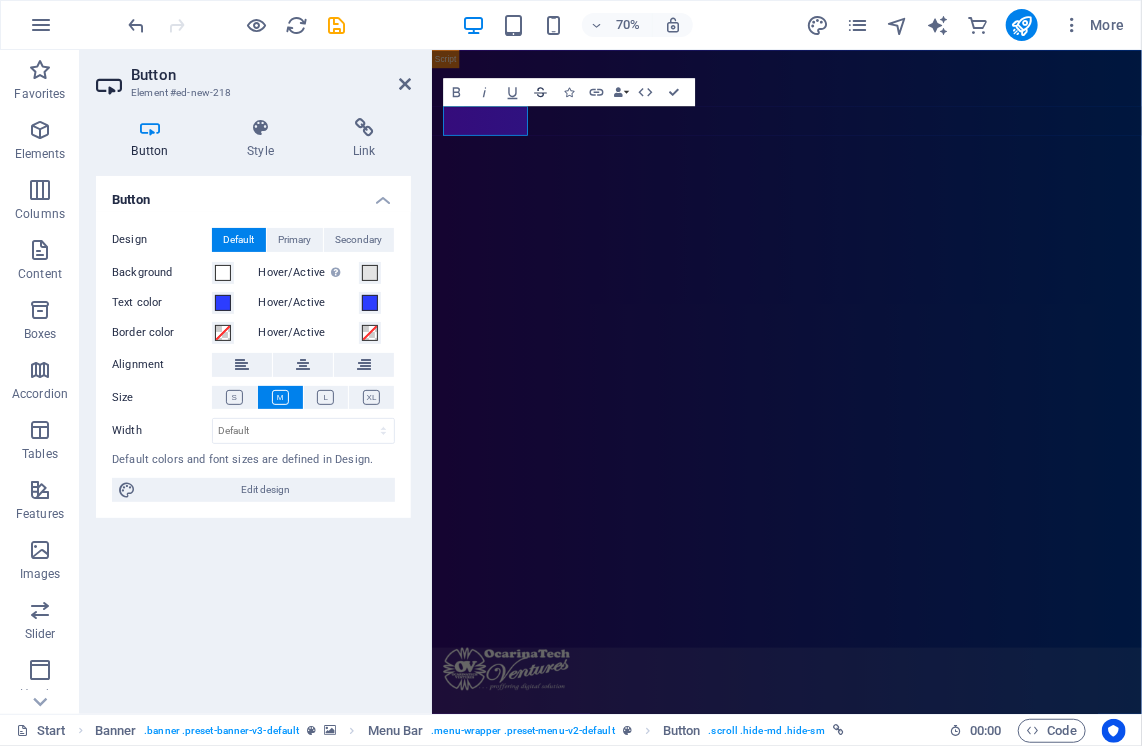 click 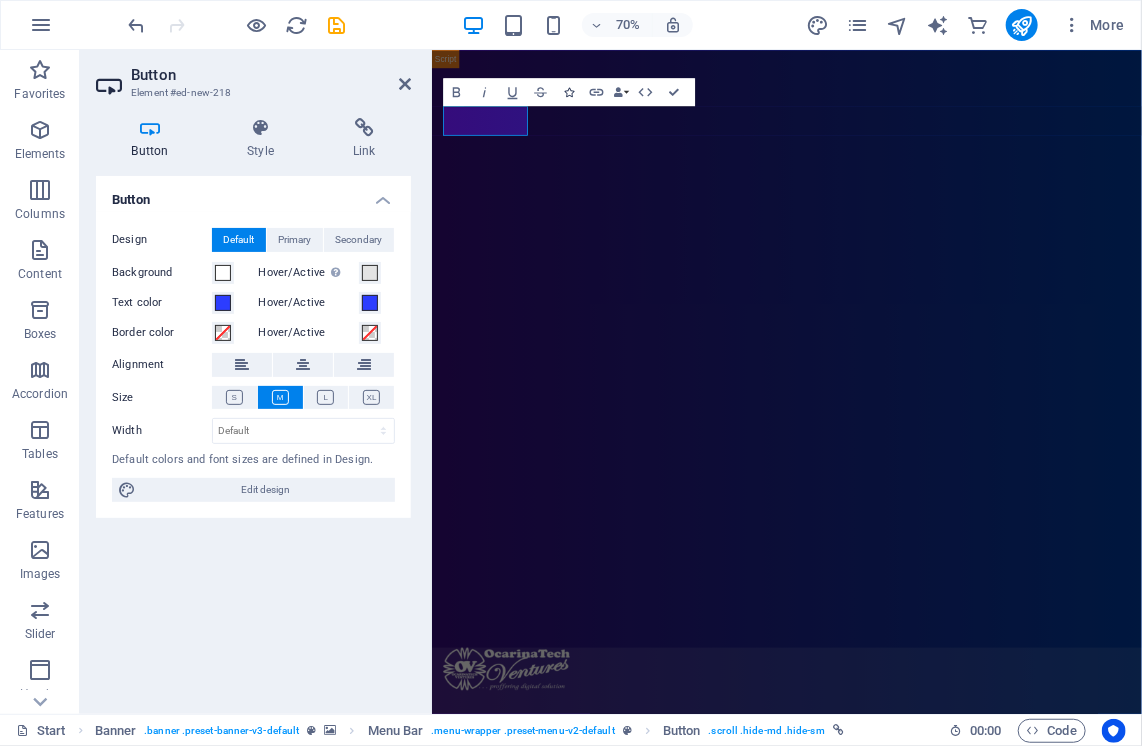 click at bounding box center [569, 92] 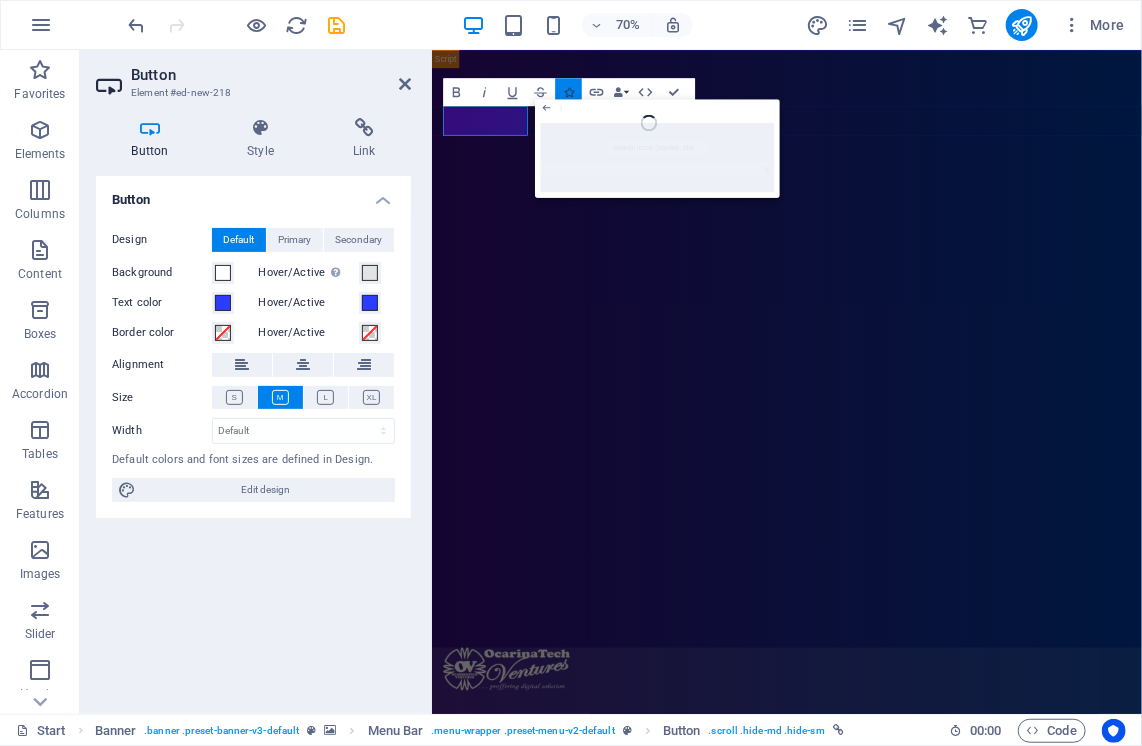 click at bounding box center (569, 92) 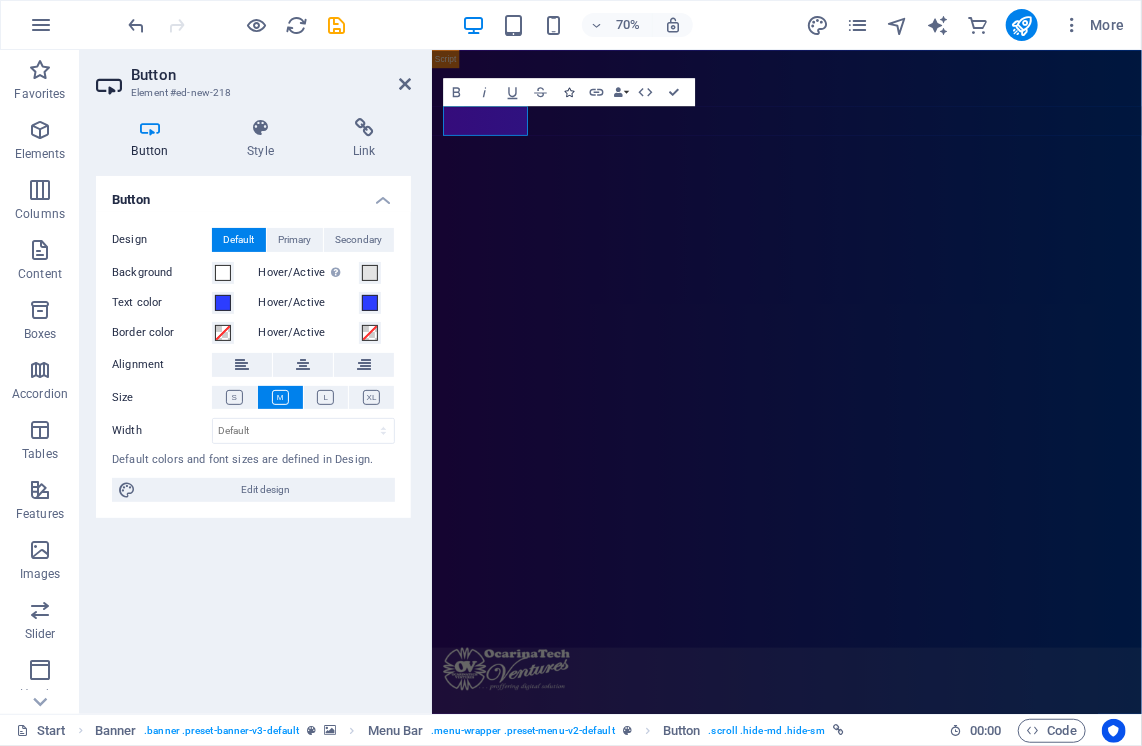 click at bounding box center [569, 92] 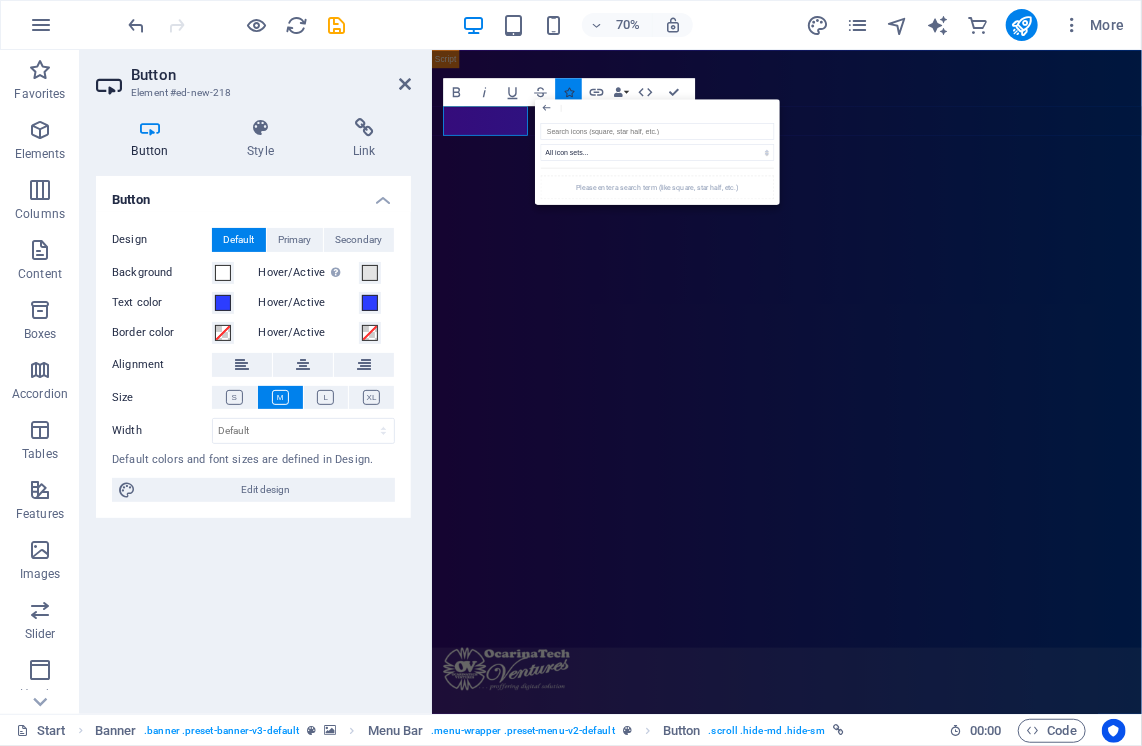 click at bounding box center (569, 92) 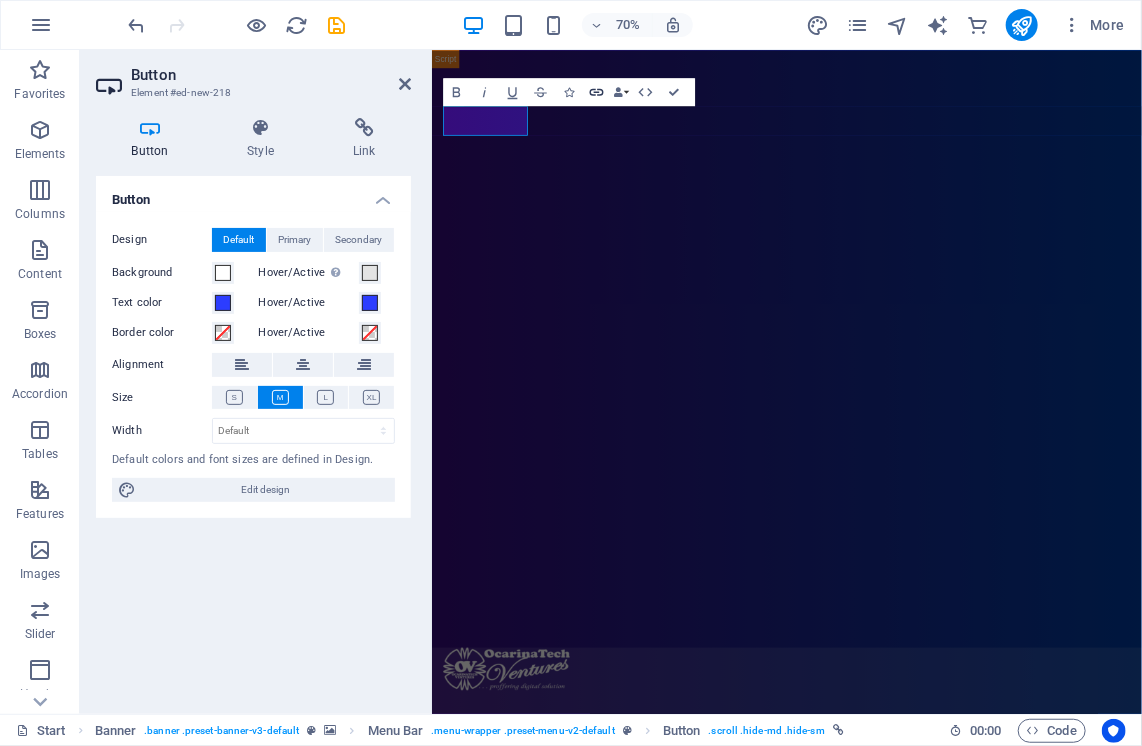 click 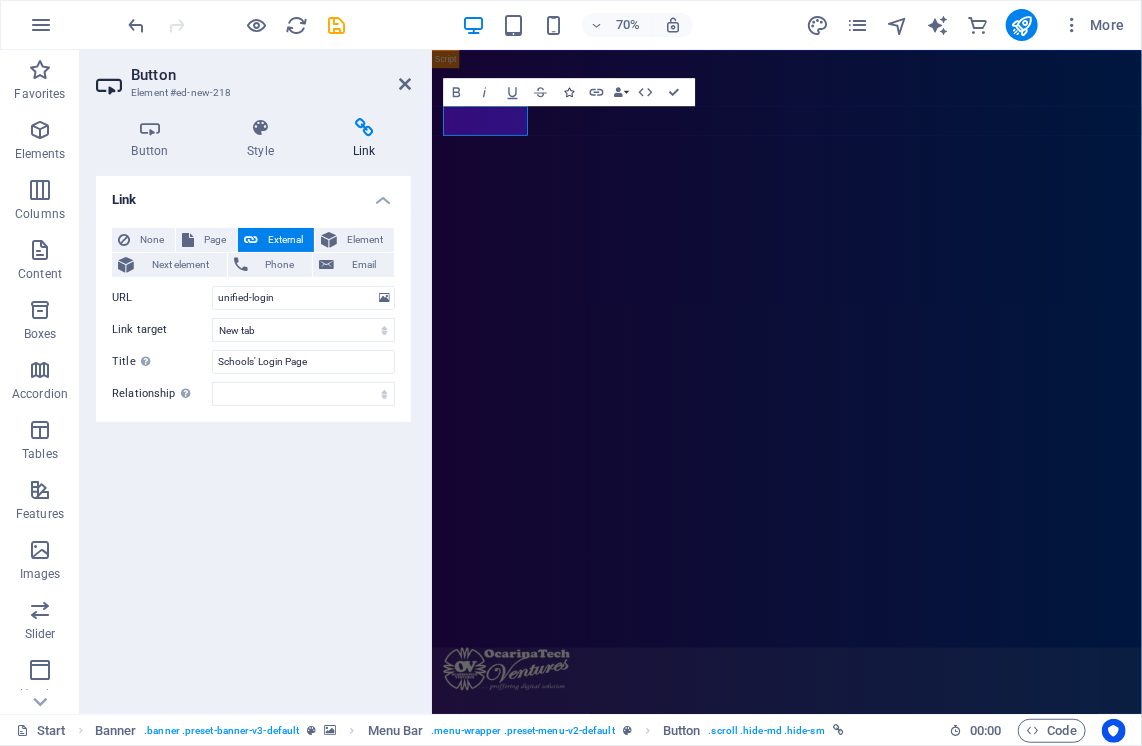 click at bounding box center (569, 92) 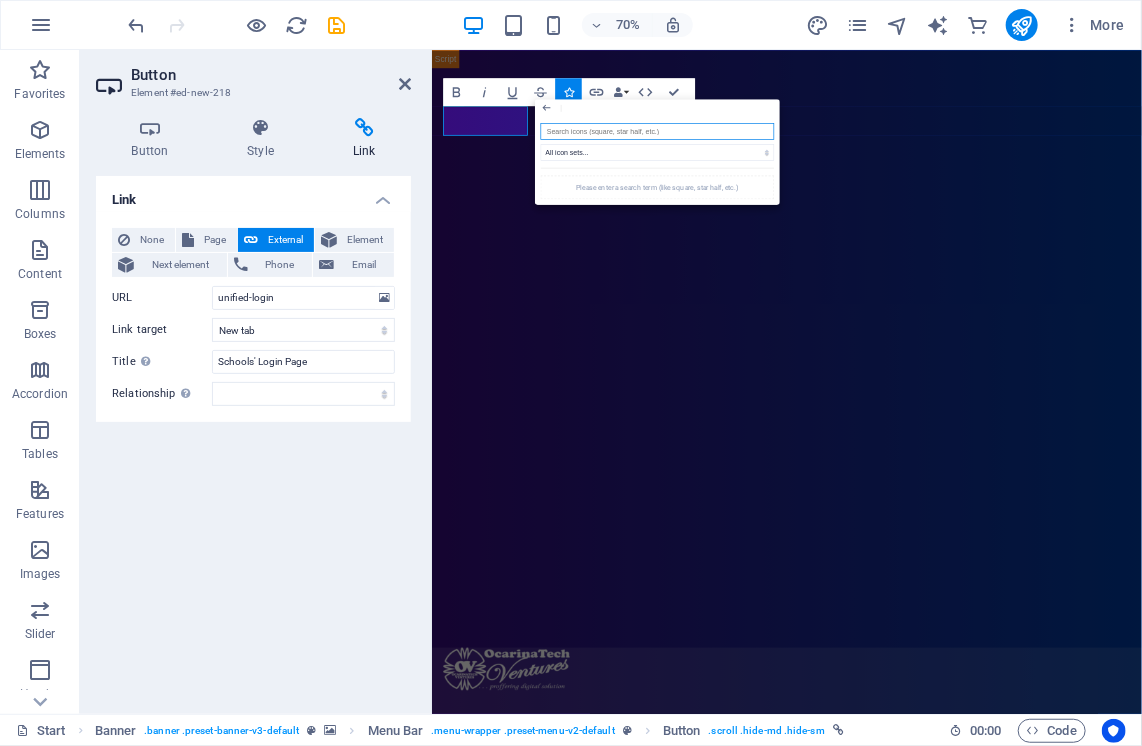 click at bounding box center [658, 131] 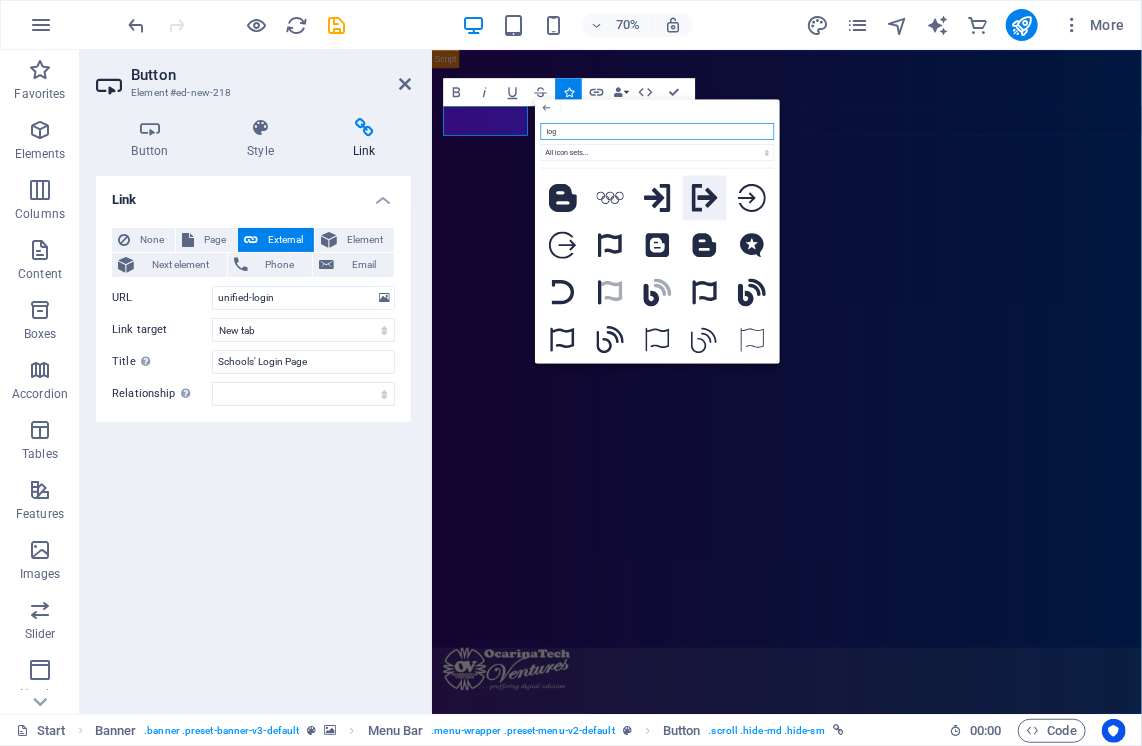 type on "logi" 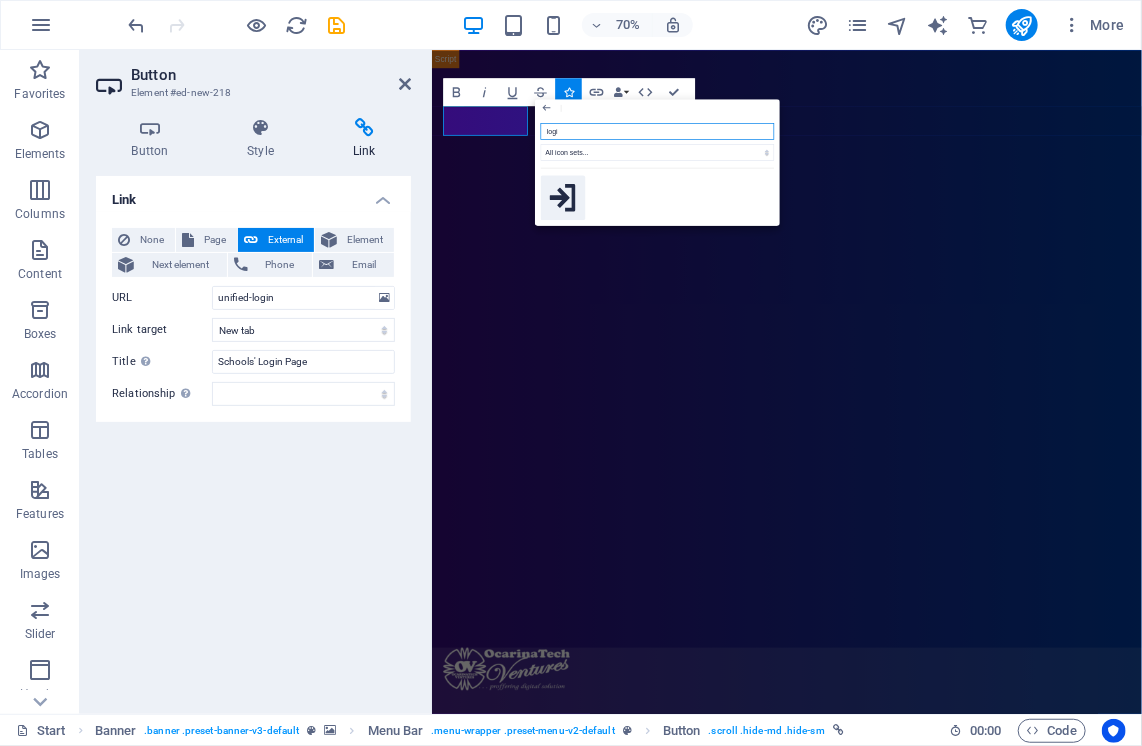 click 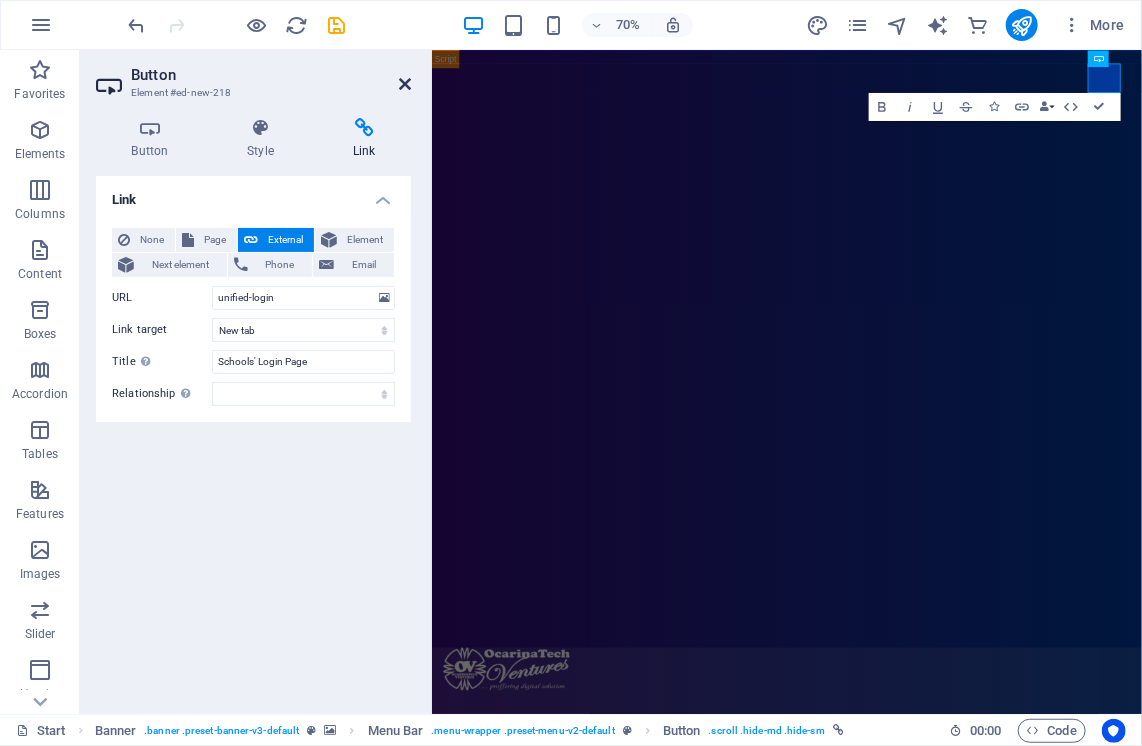 click at bounding box center (405, 84) 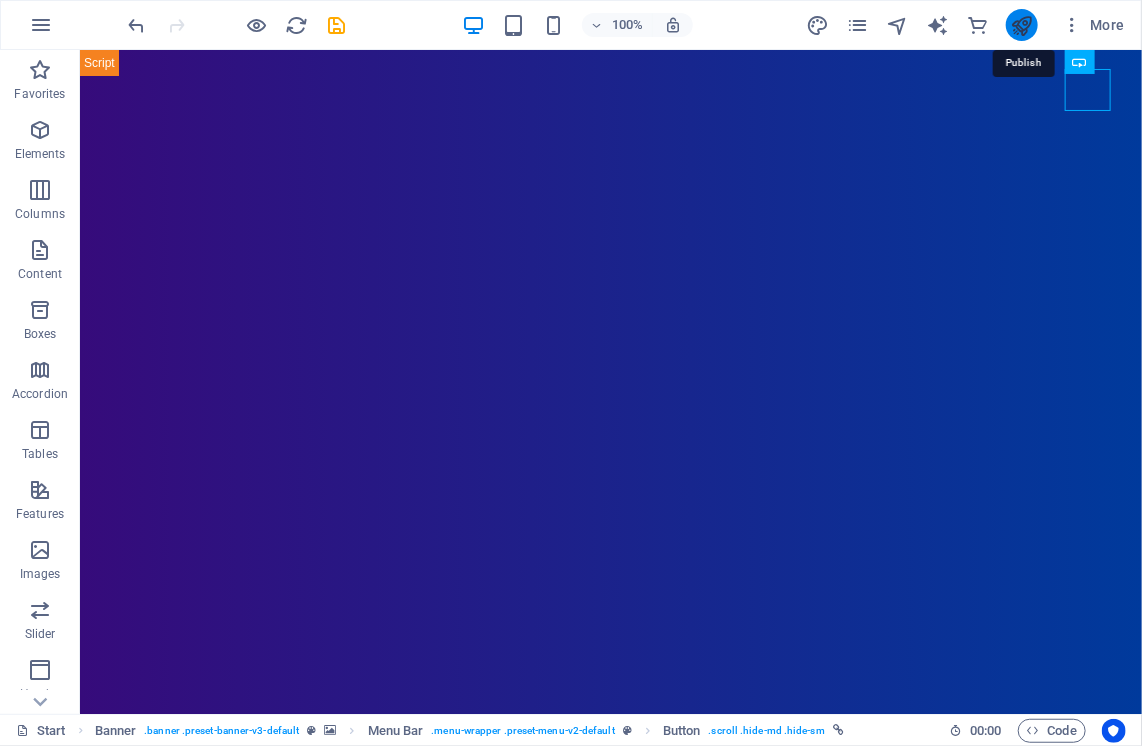 click at bounding box center [1021, 25] 